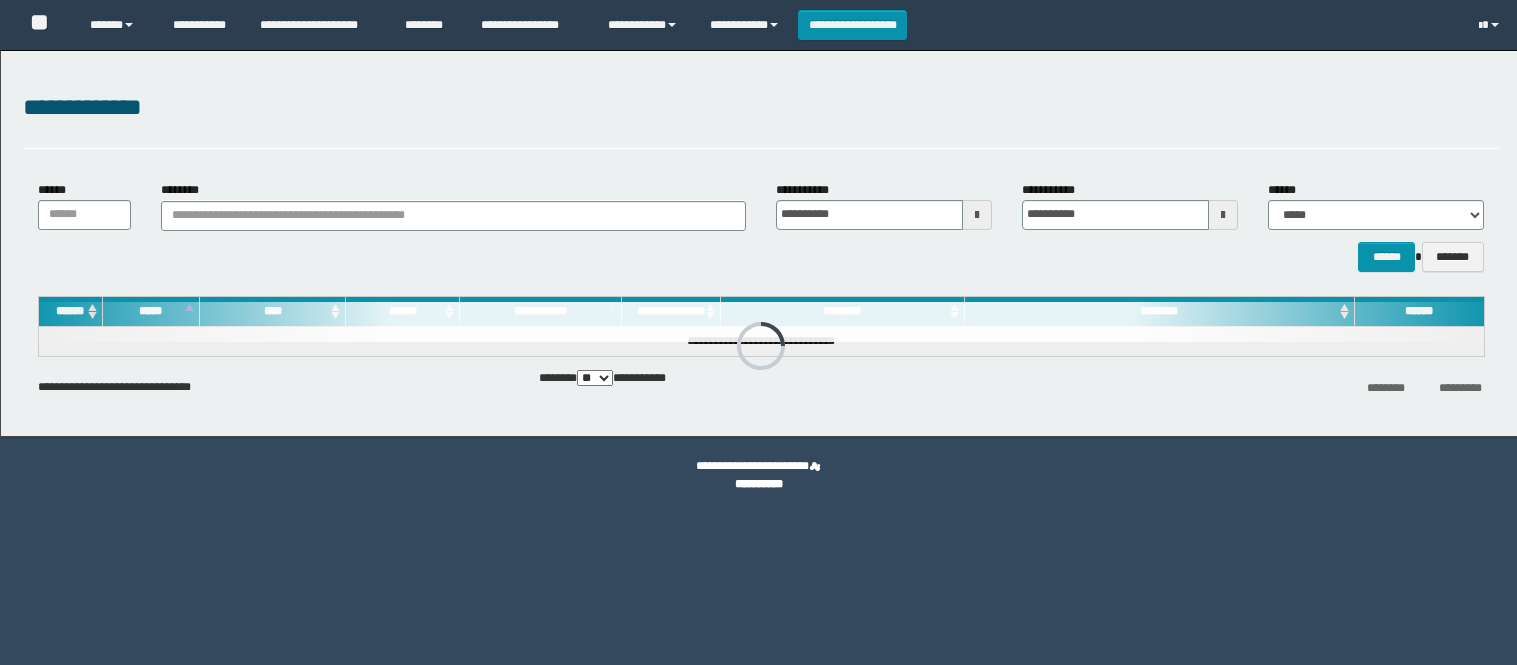 scroll, scrollTop: 0, scrollLeft: 0, axis: both 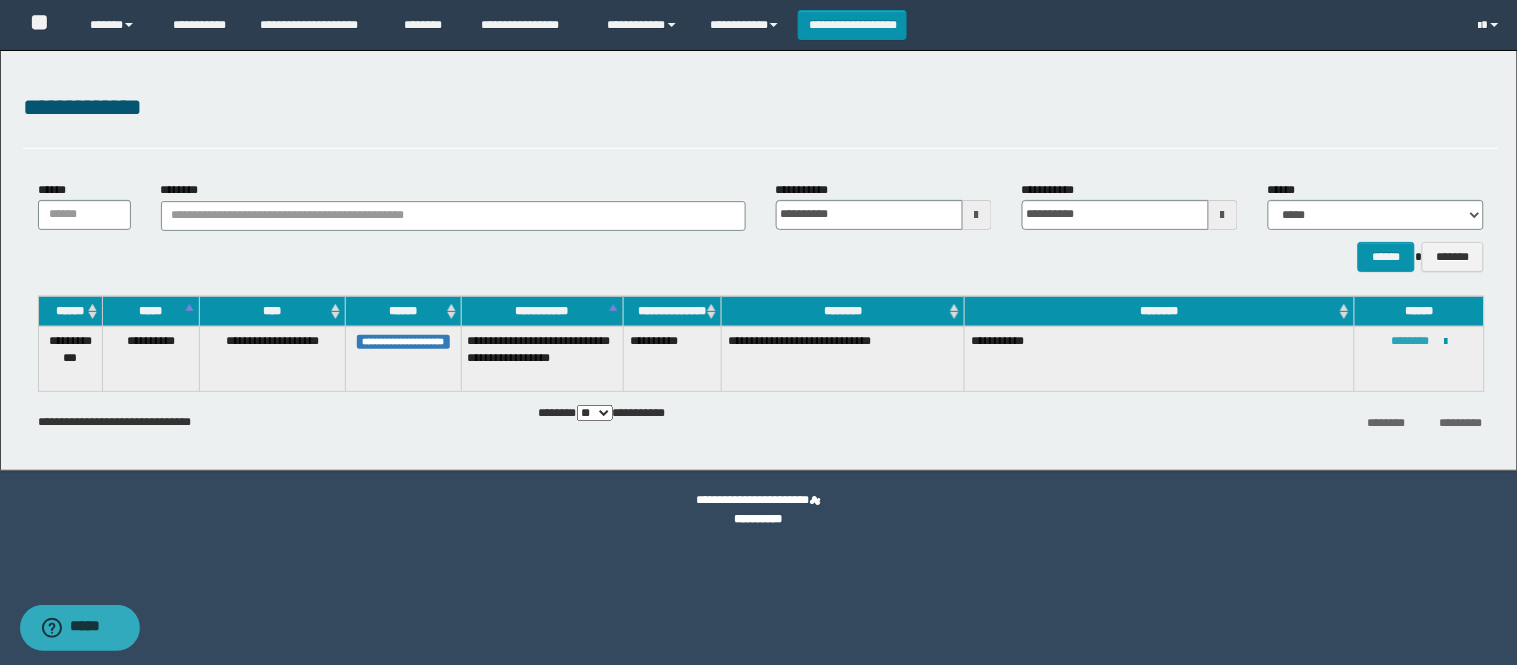 click on "********" at bounding box center [1411, 341] 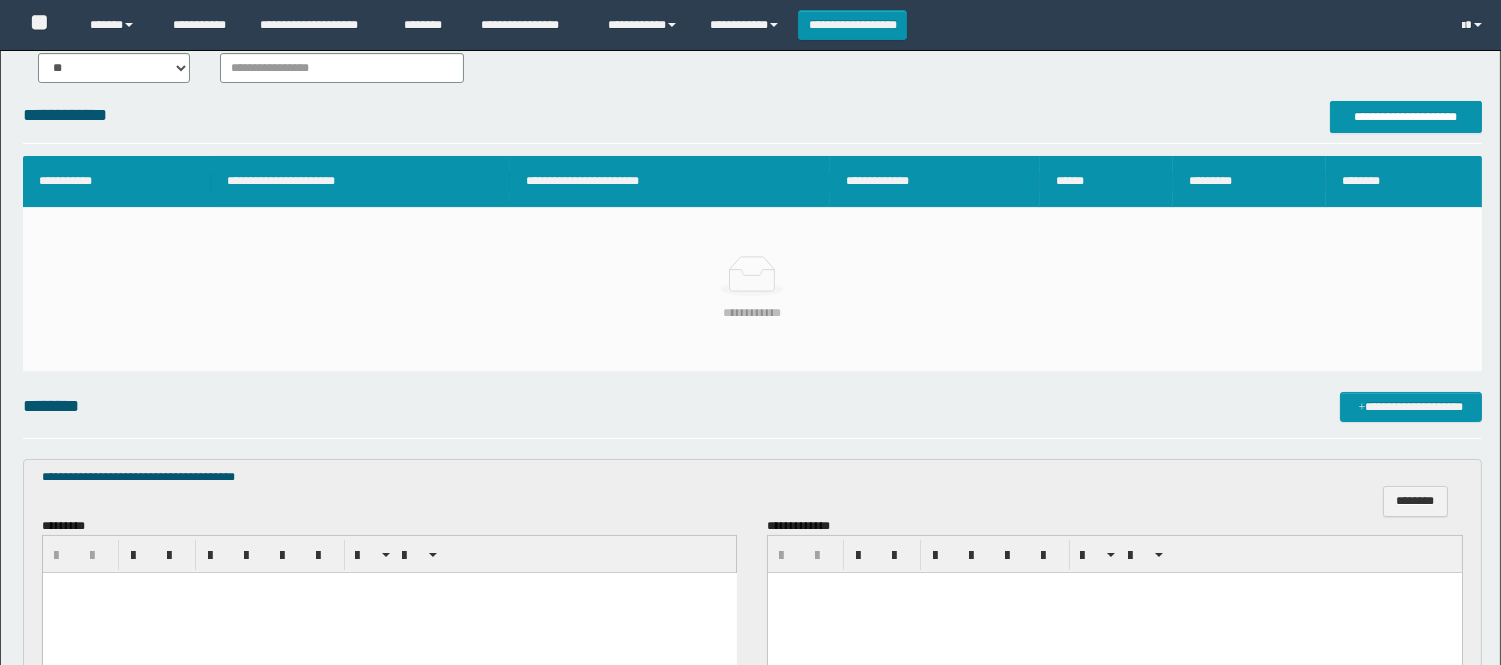 scroll, scrollTop: 0, scrollLeft: 0, axis: both 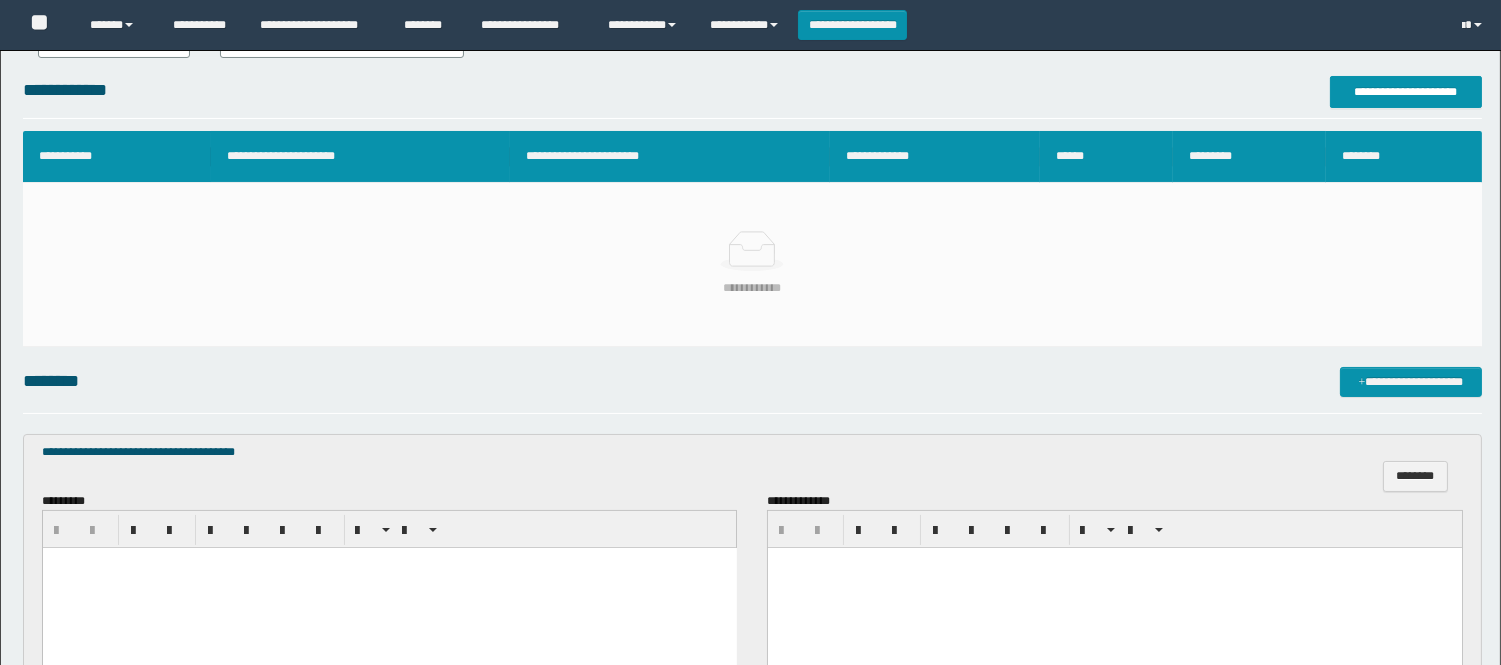 click at bounding box center (389, 588) 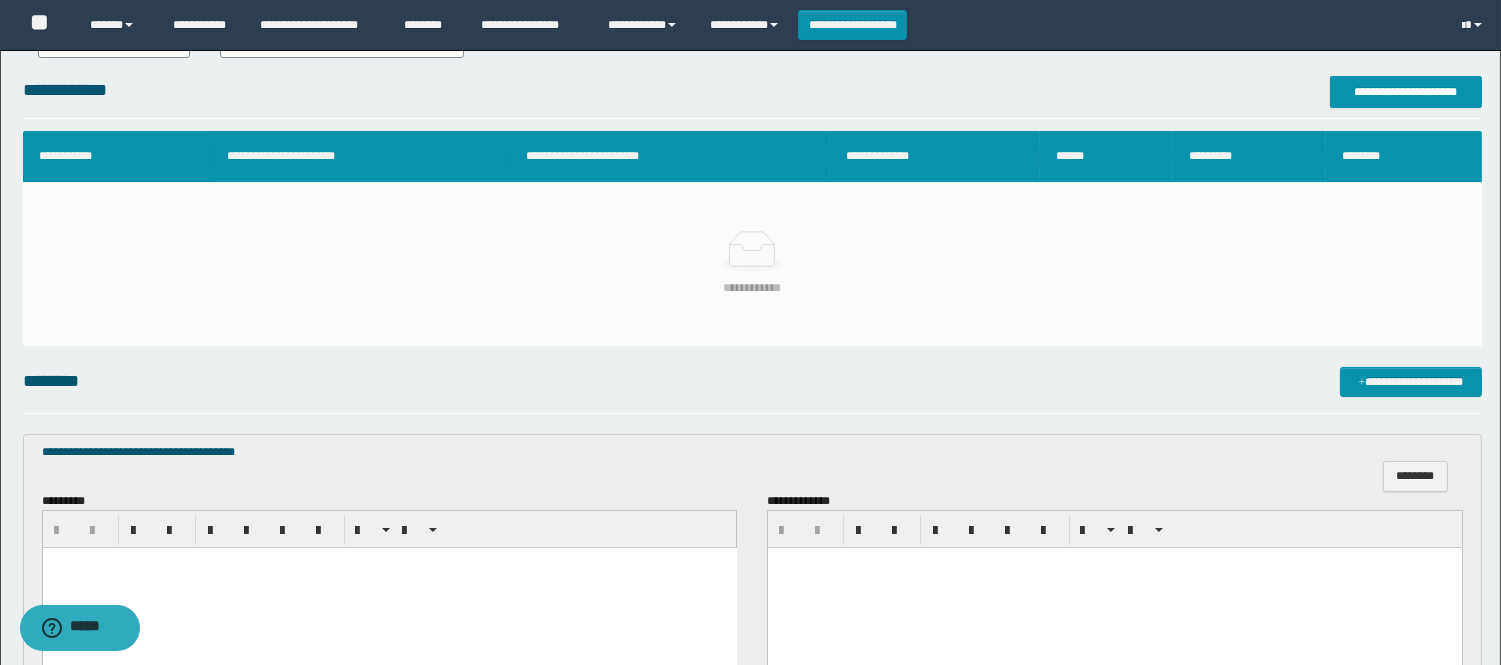 paste 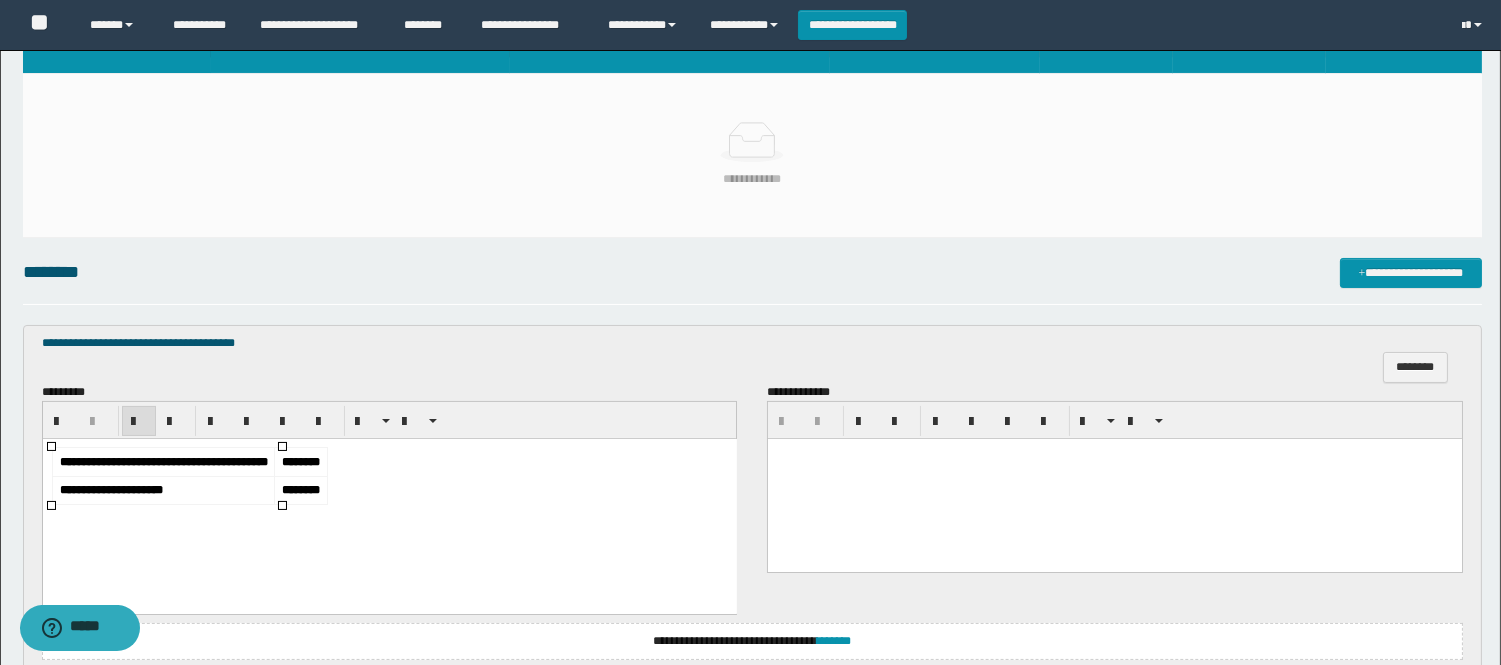 scroll, scrollTop: 444, scrollLeft: 0, axis: vertical 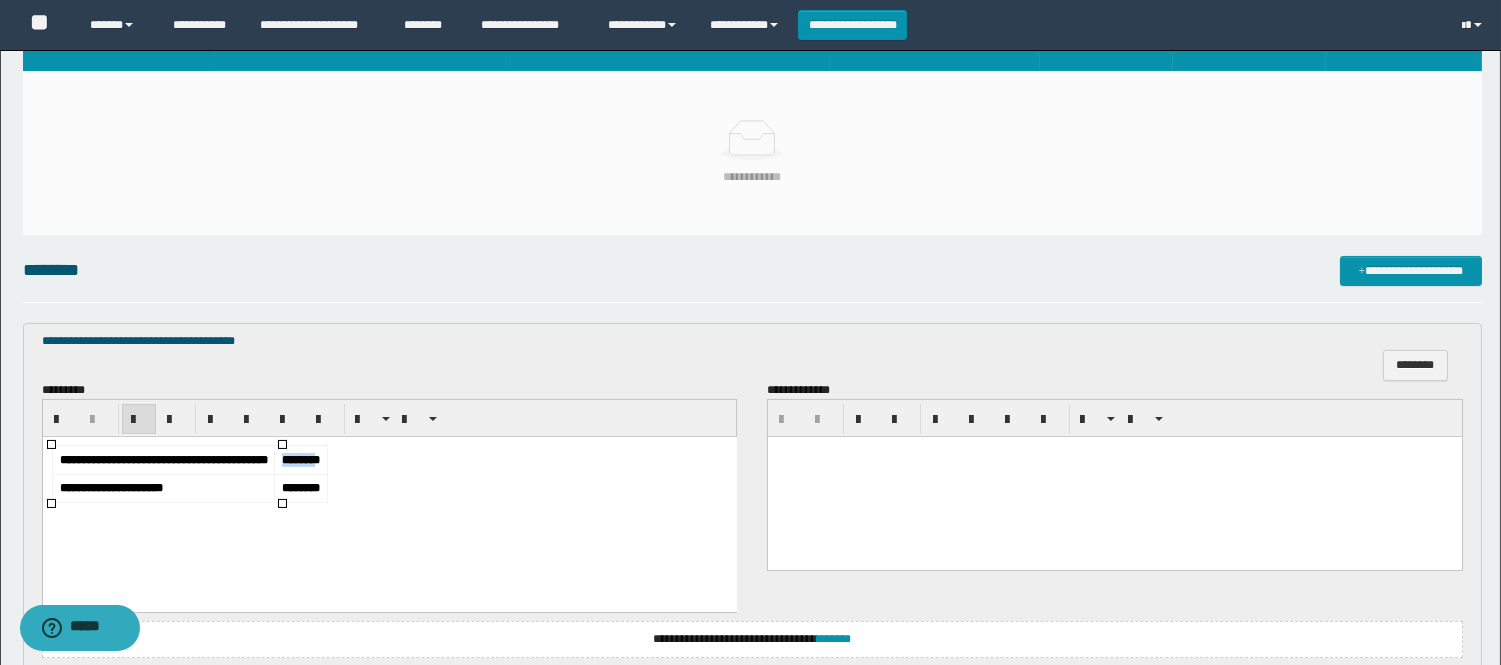 drag, startPoint x: 267, startPoint y: 453, endPoint x: 224, endPoint y: 462, distance: 43.931767 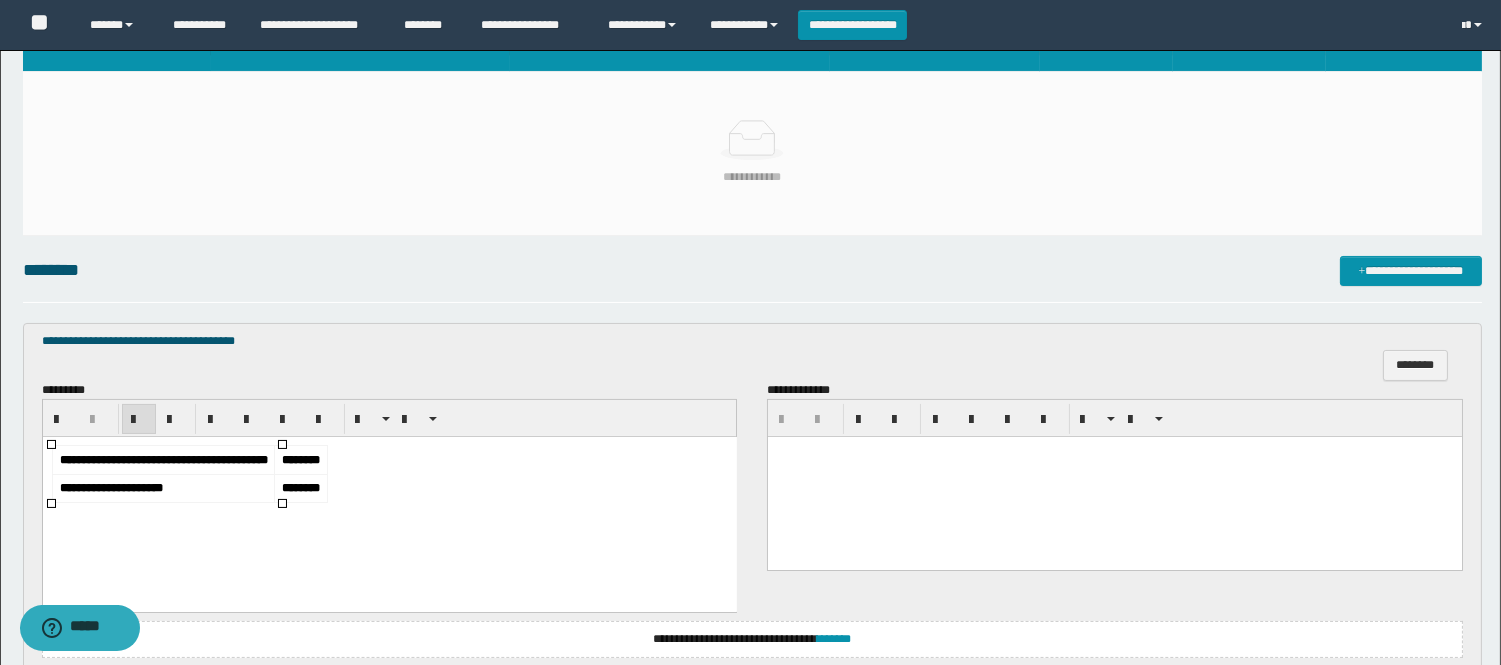 click on "********" at bounding box center (300, 488) 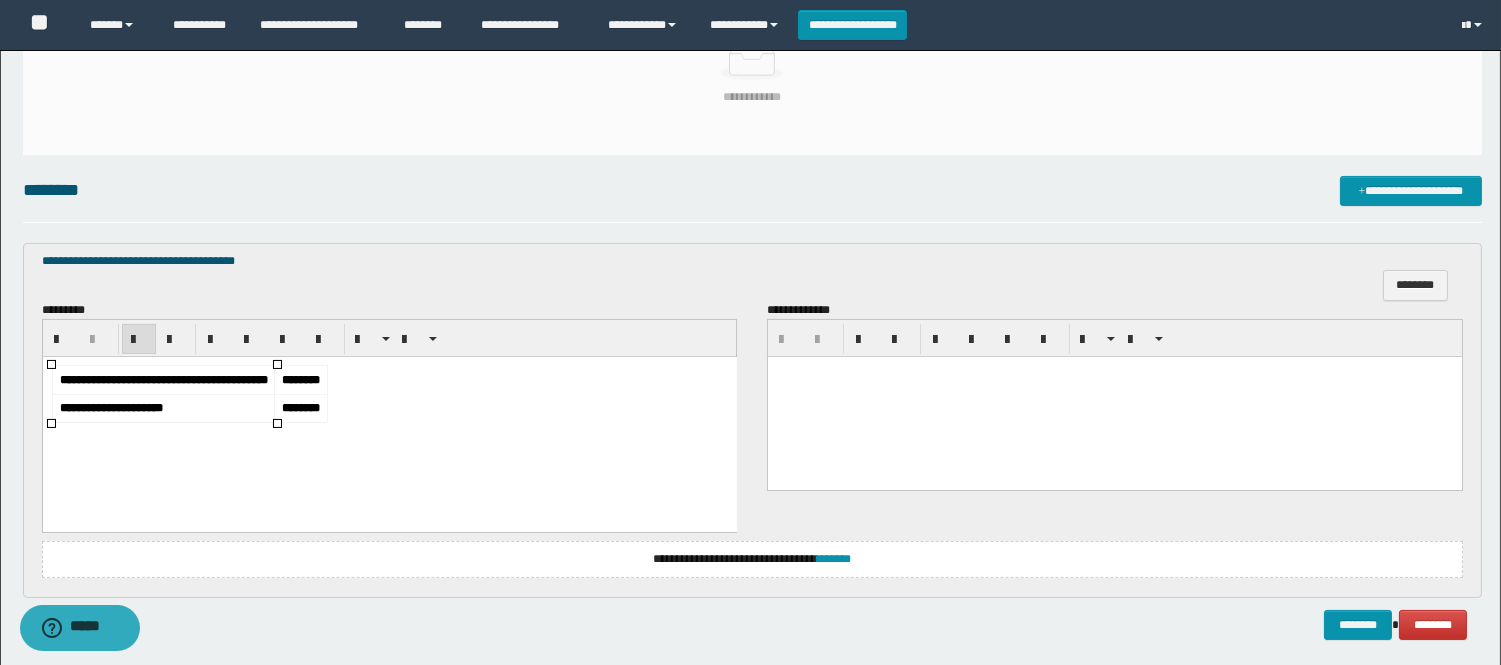 scroll, scrollTop: 607, scrollLeft: 0, axis: vertical 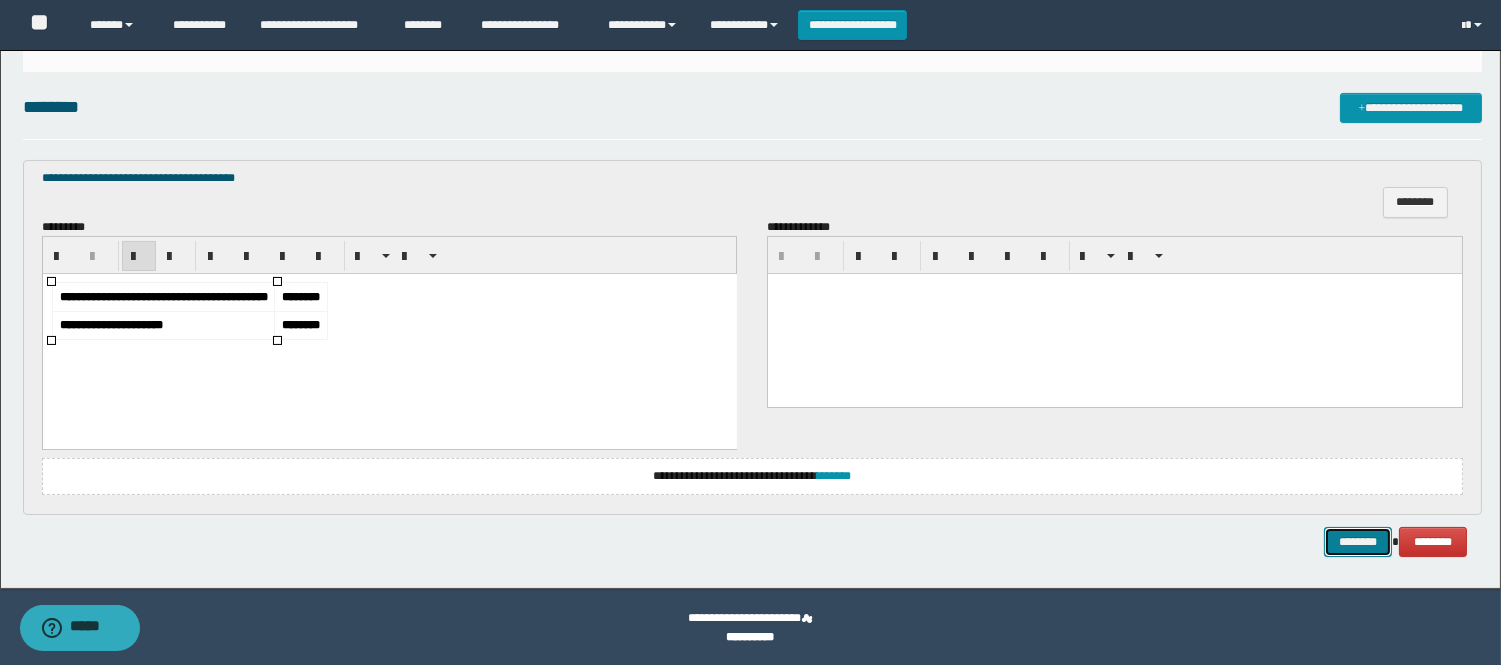 click on "********" at bounding box center (1358, 542) 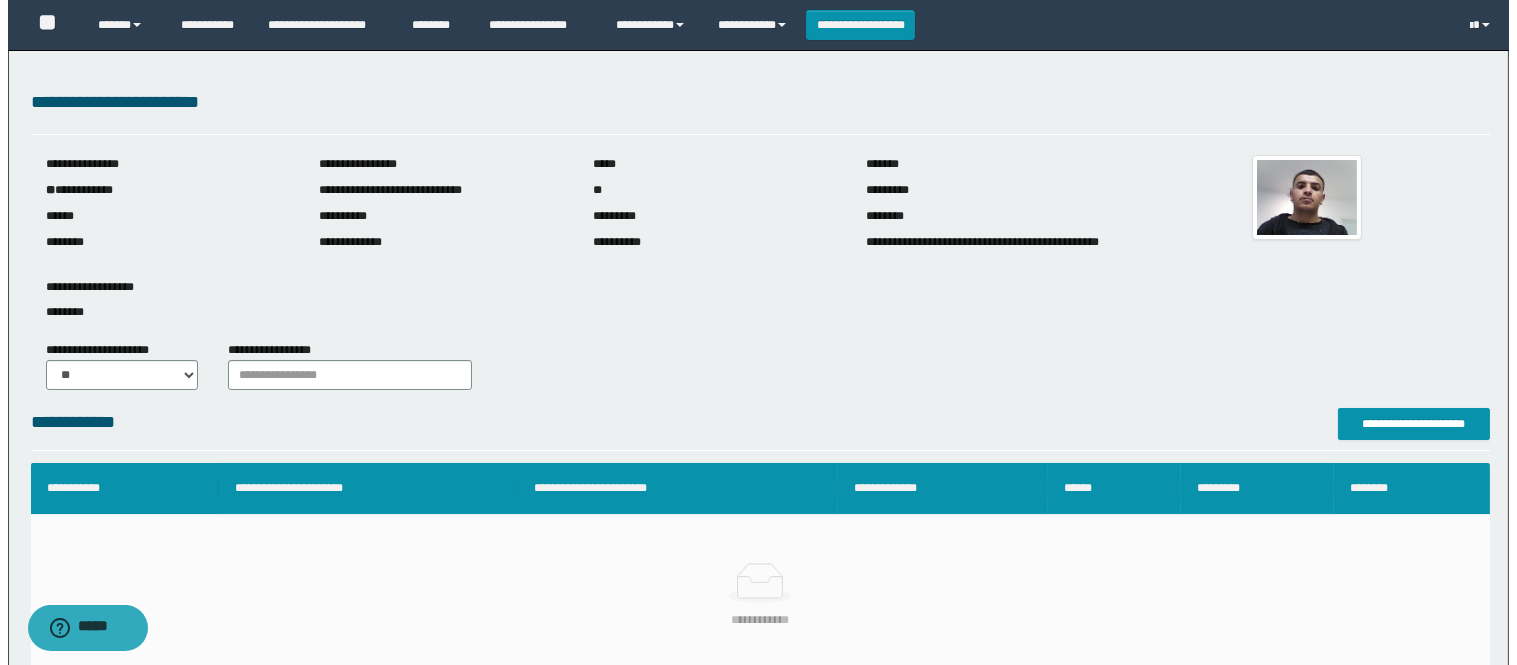 scroll, scrollTop: 0, scrollLeft: 0, axis: both 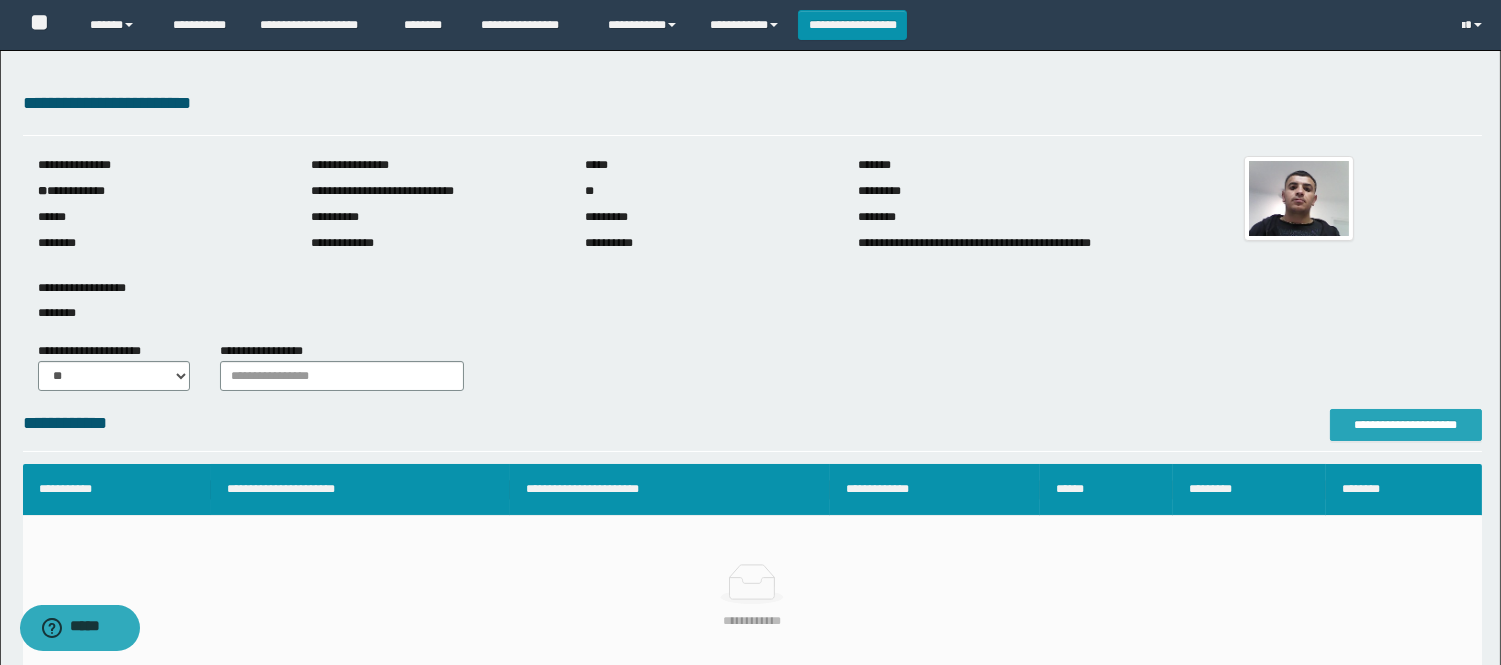 click on "**********" at bounding box center (1406, 425) 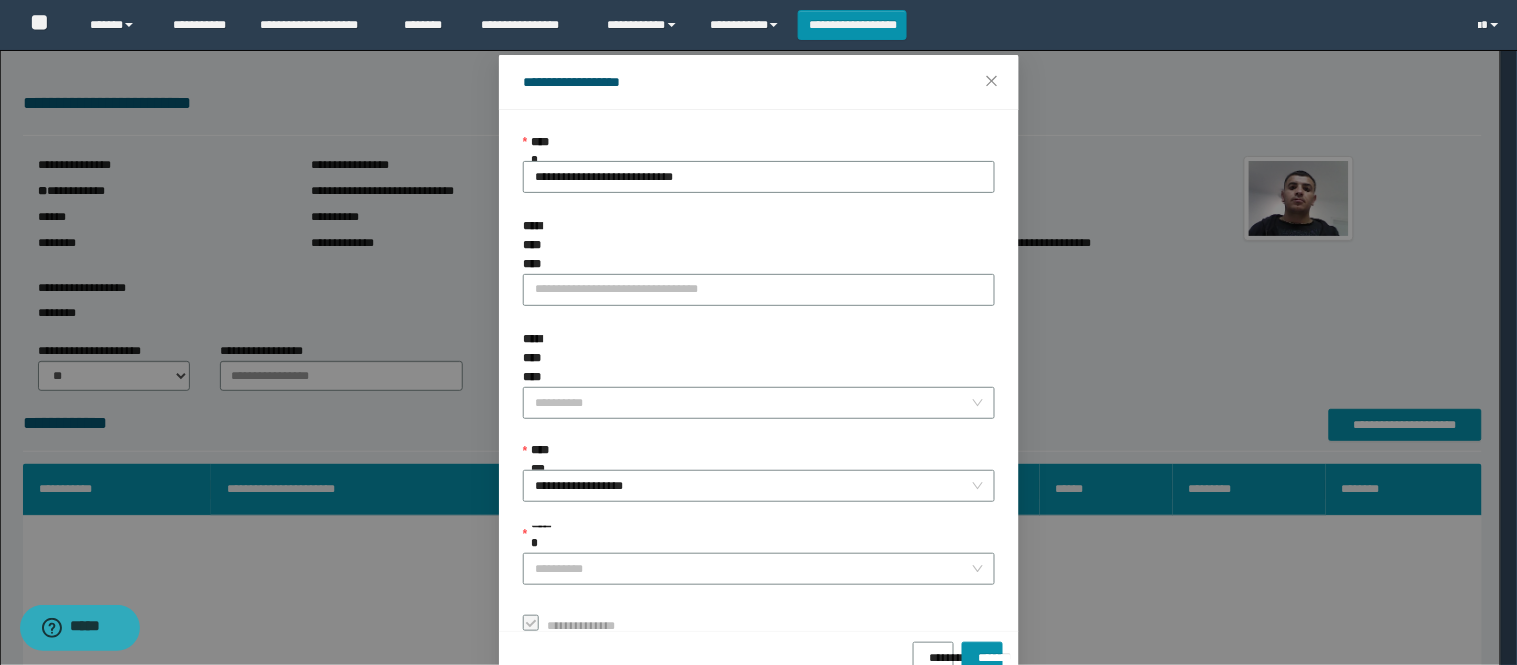 scroll, scrollTop: 87, scrollLeft: 0, axis: vertical 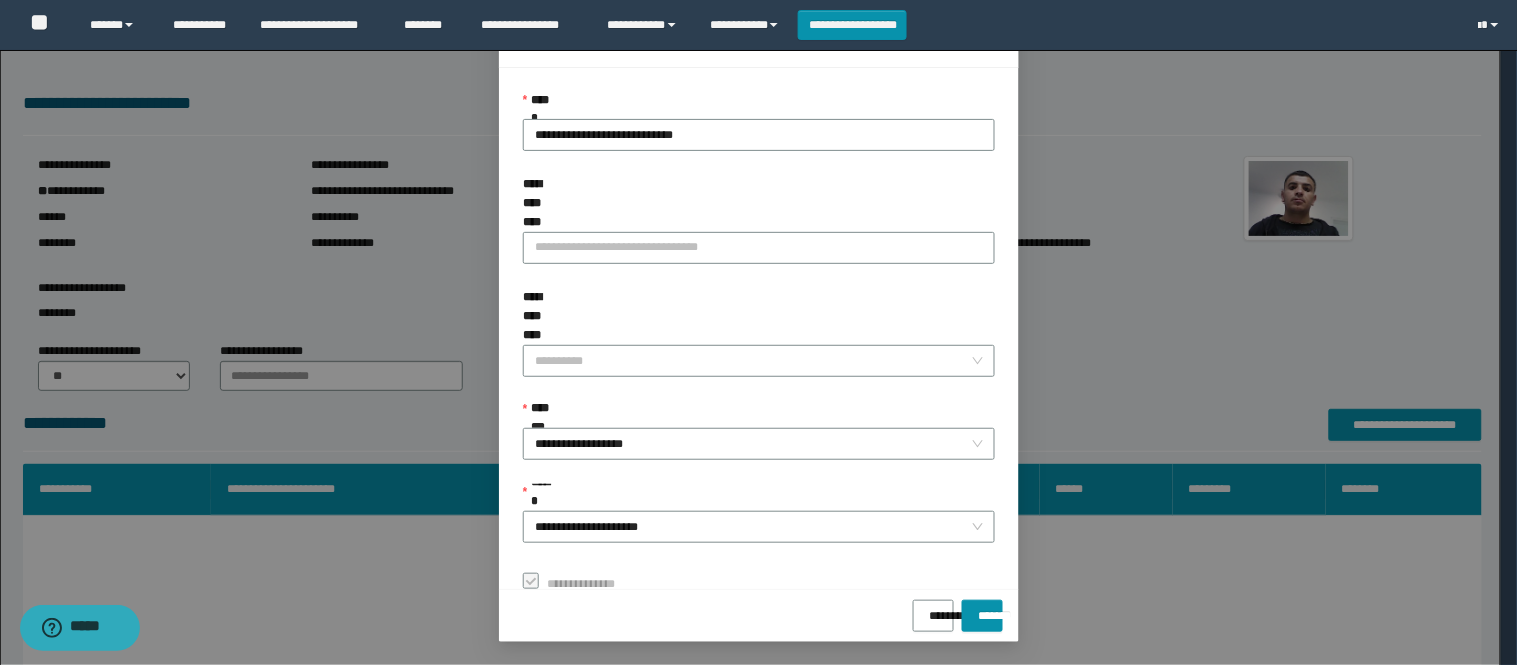 click on "******** *******" at bounding box center (759, 615) 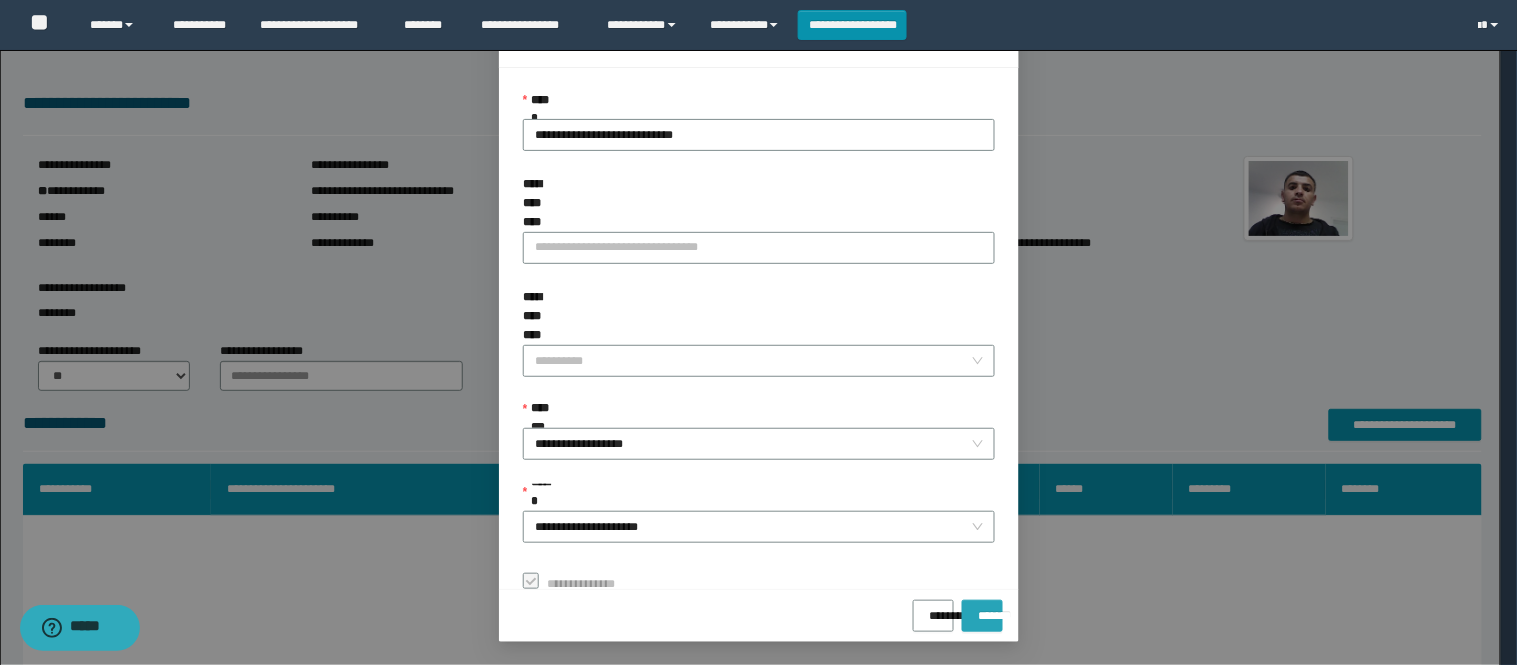 click on "*******" at bounding box center (982, 616) 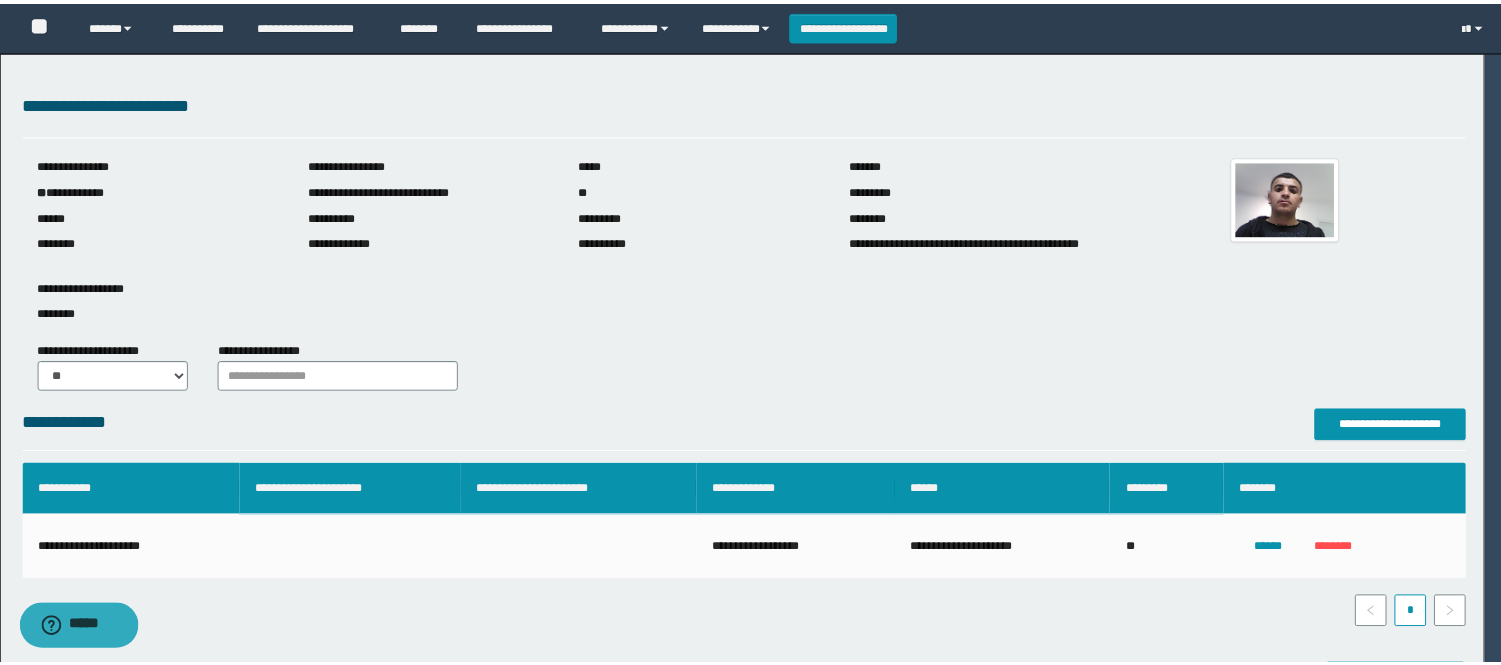 scroll, scrollTop: 41, scrollLeft: 0, axis: vertical 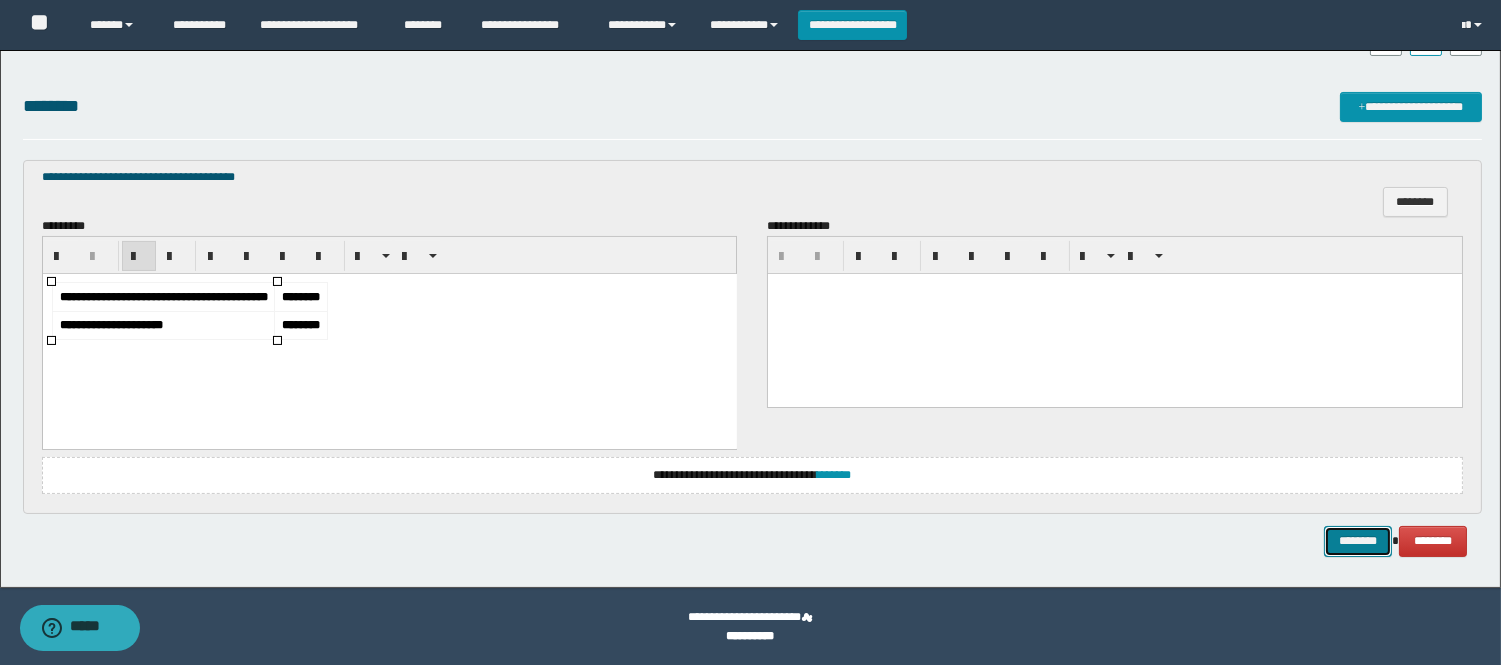 click on "********" at bounding box center (1358, 541) 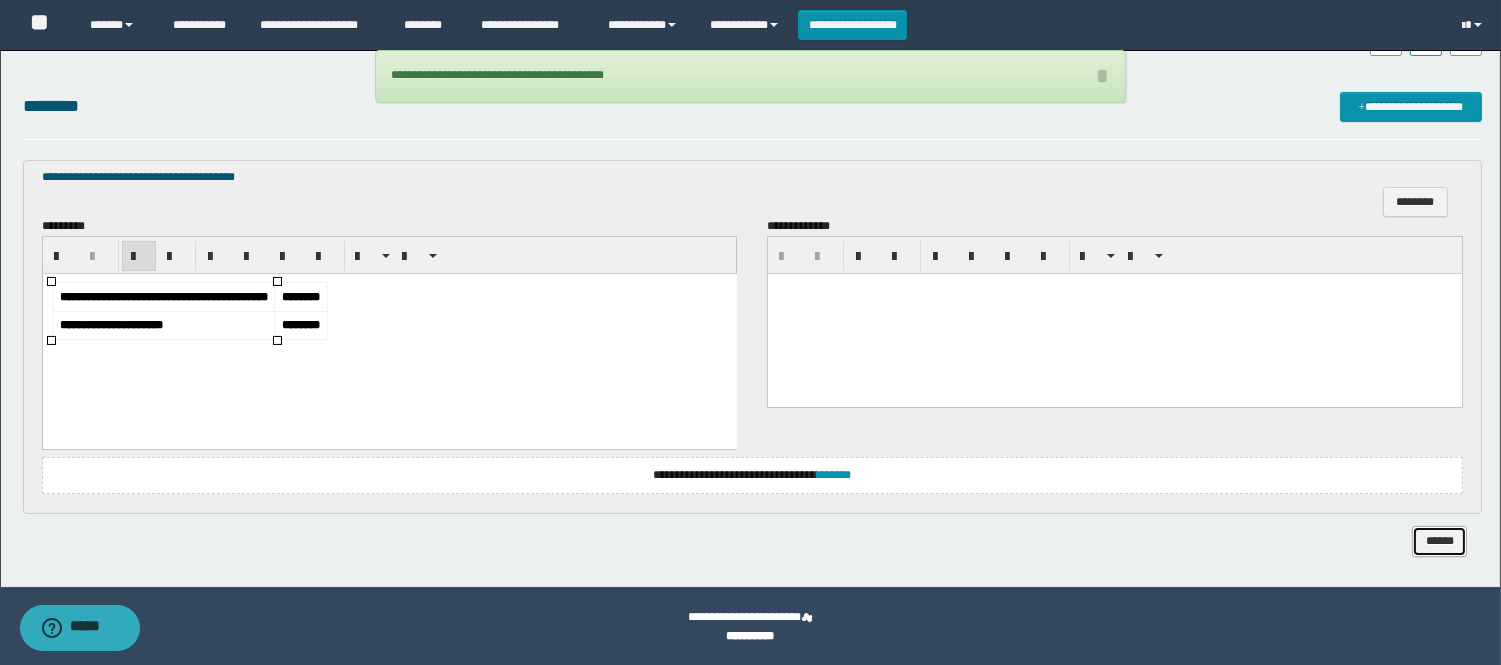 click on "******" at bounding box center (1439, 541) 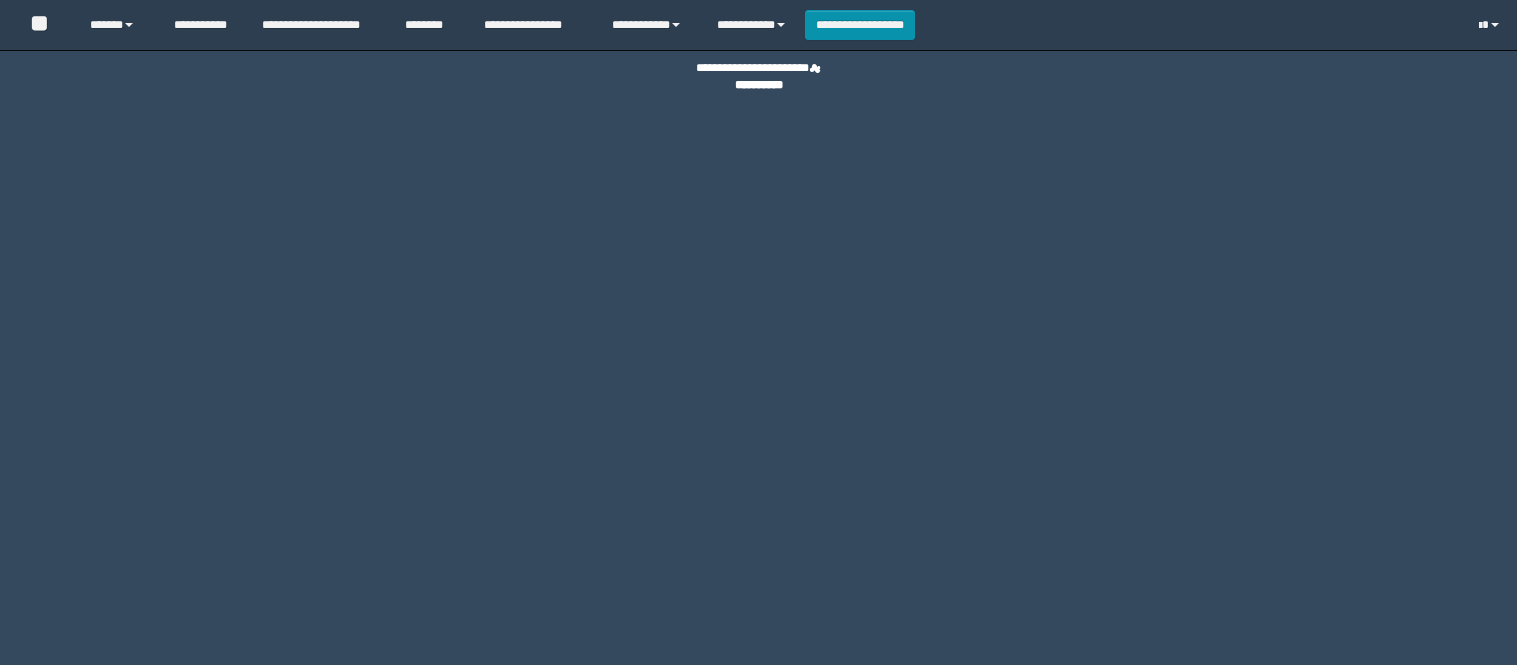 scroll, scrollTop: 0, scrollLeft: 0, axis: both 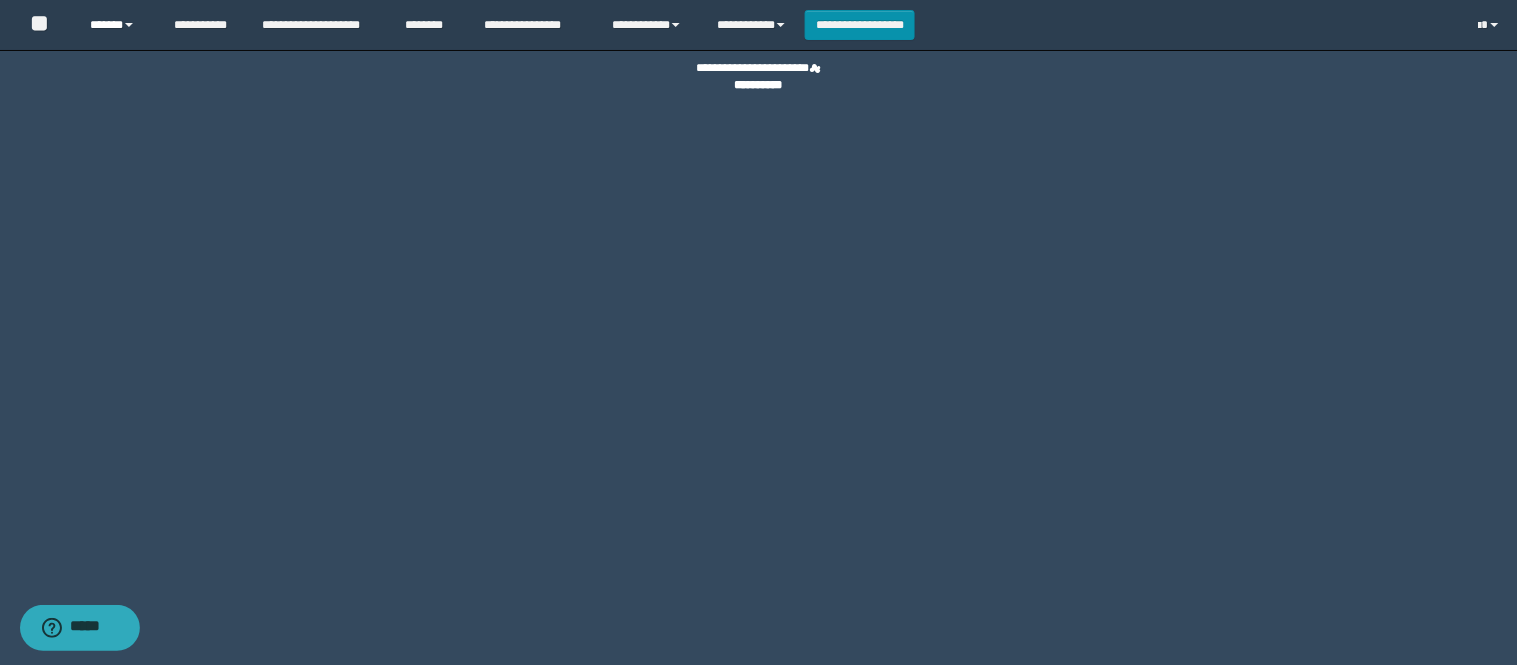 click on "******" at bounding box center [116, 25] 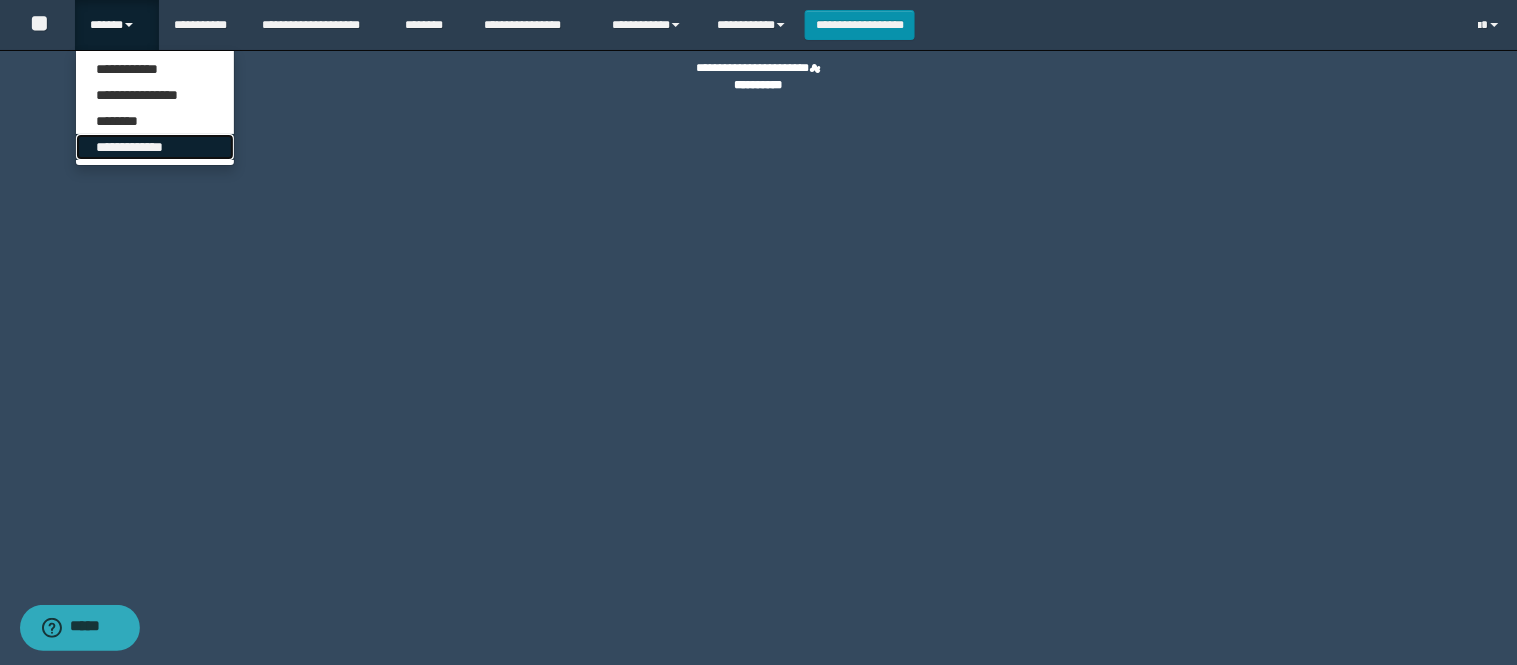 click on "**********" at bounding box center [155, 147] 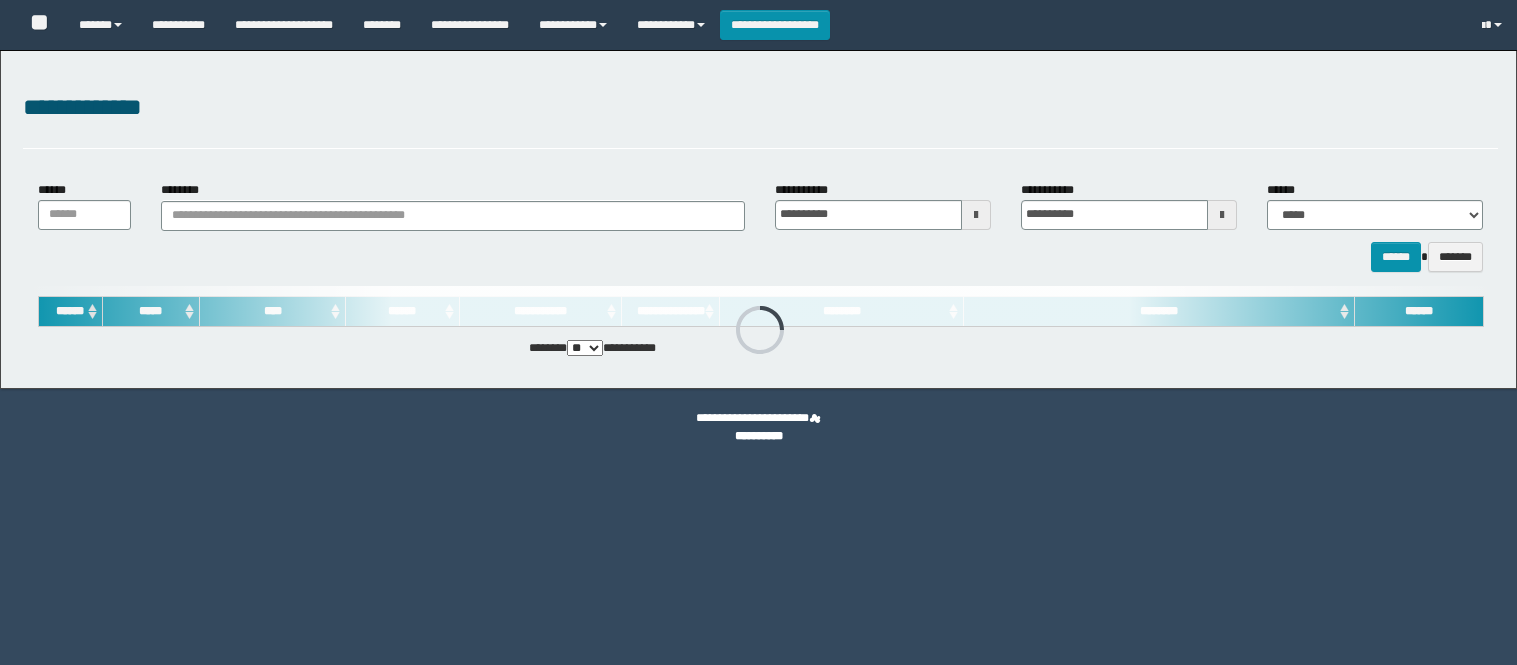 scroll, scrollTop: 0, scrollLeft: 0, axis: both 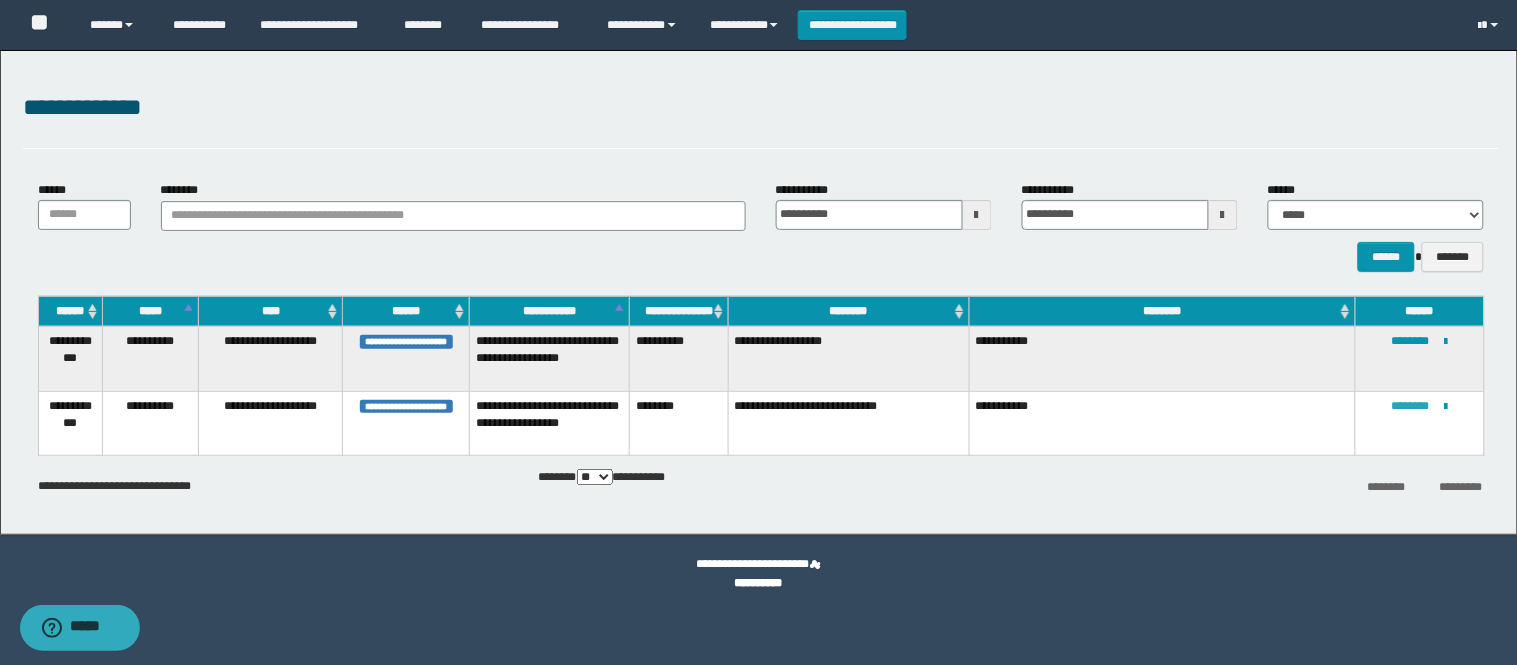 click on "********" at bounding box center [1411, 406] 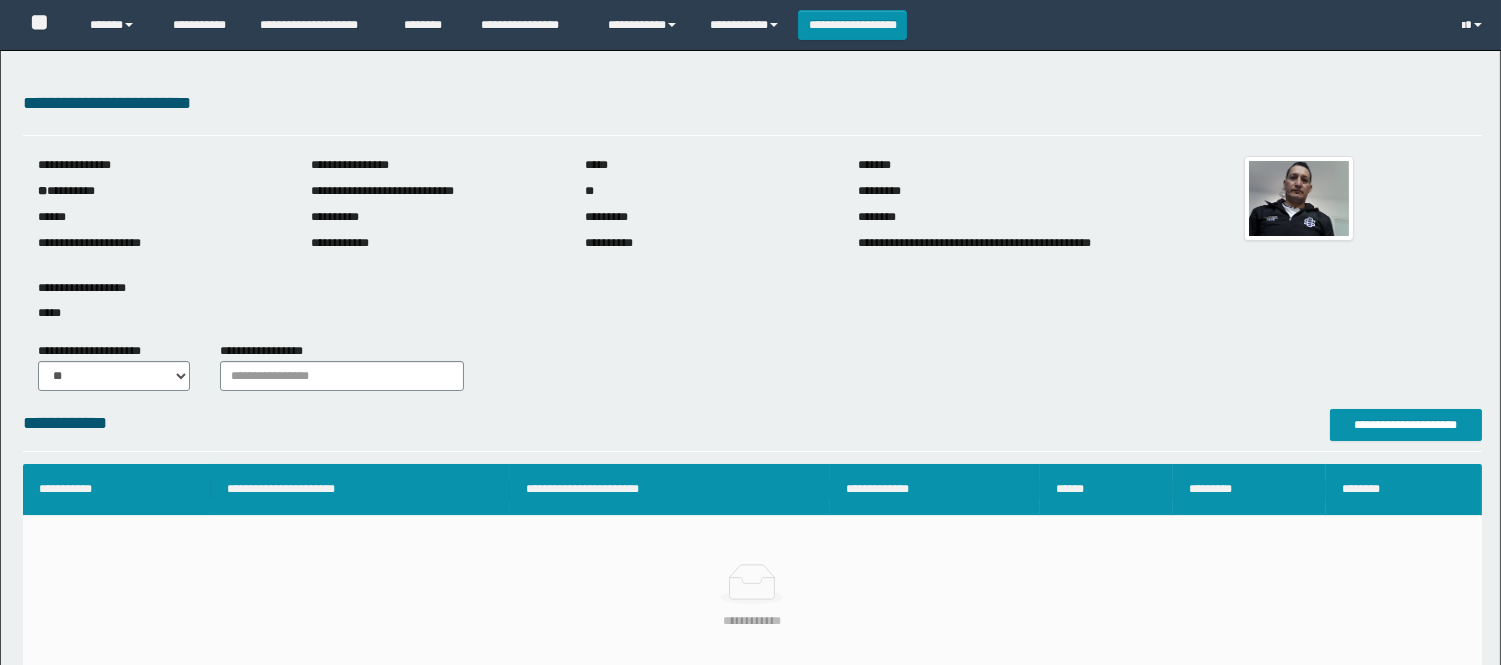 scroll, scrollTop: 0, scrollLeft: 0, axis: both 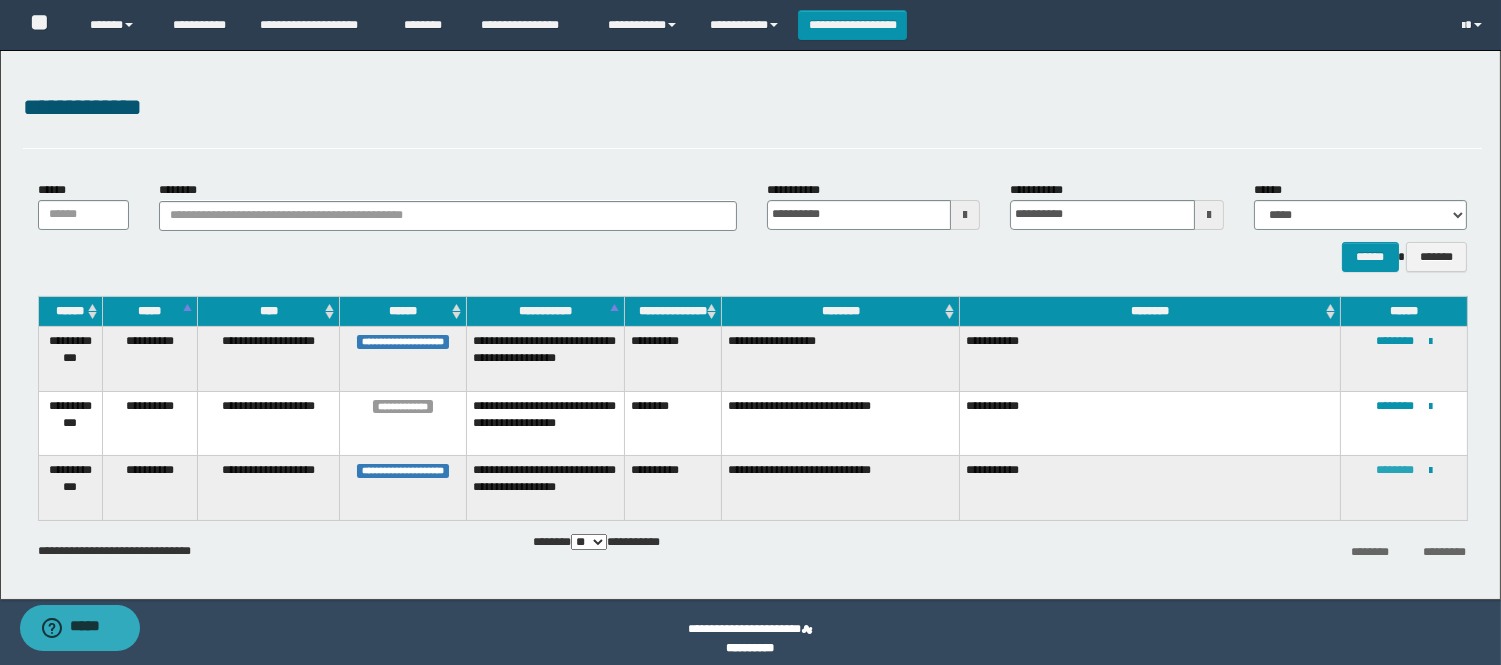 click on "********" at bounding box center (1395, 470) 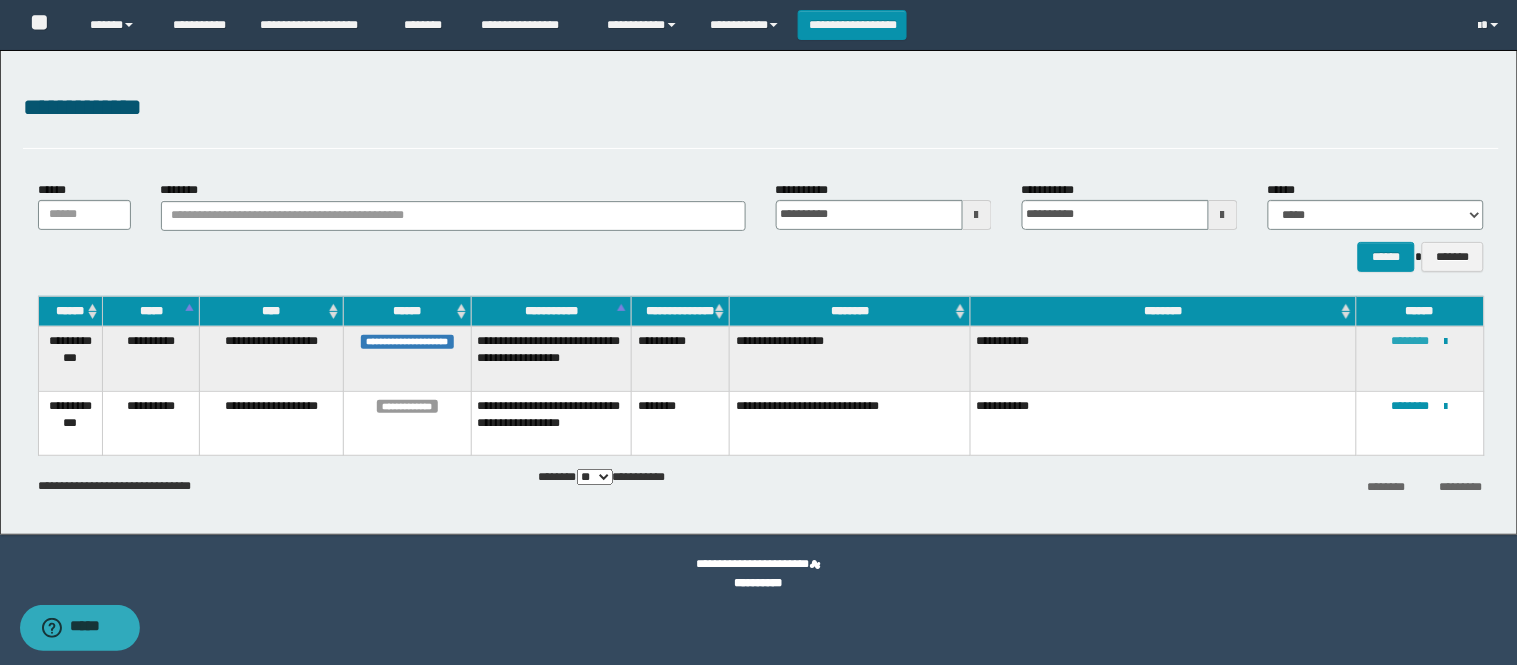 click on "********" at bounding box center [1411, 341] 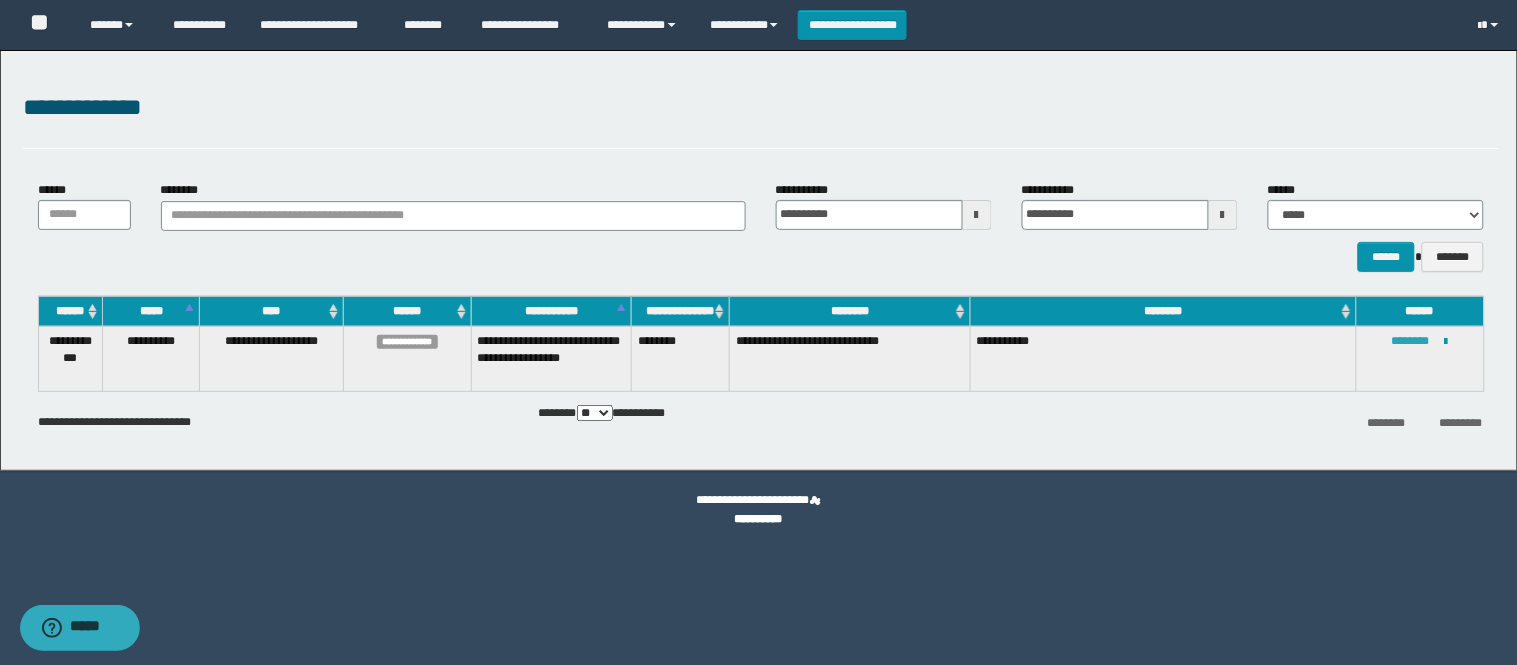 click on "********" at bounding box center [1411, 341] 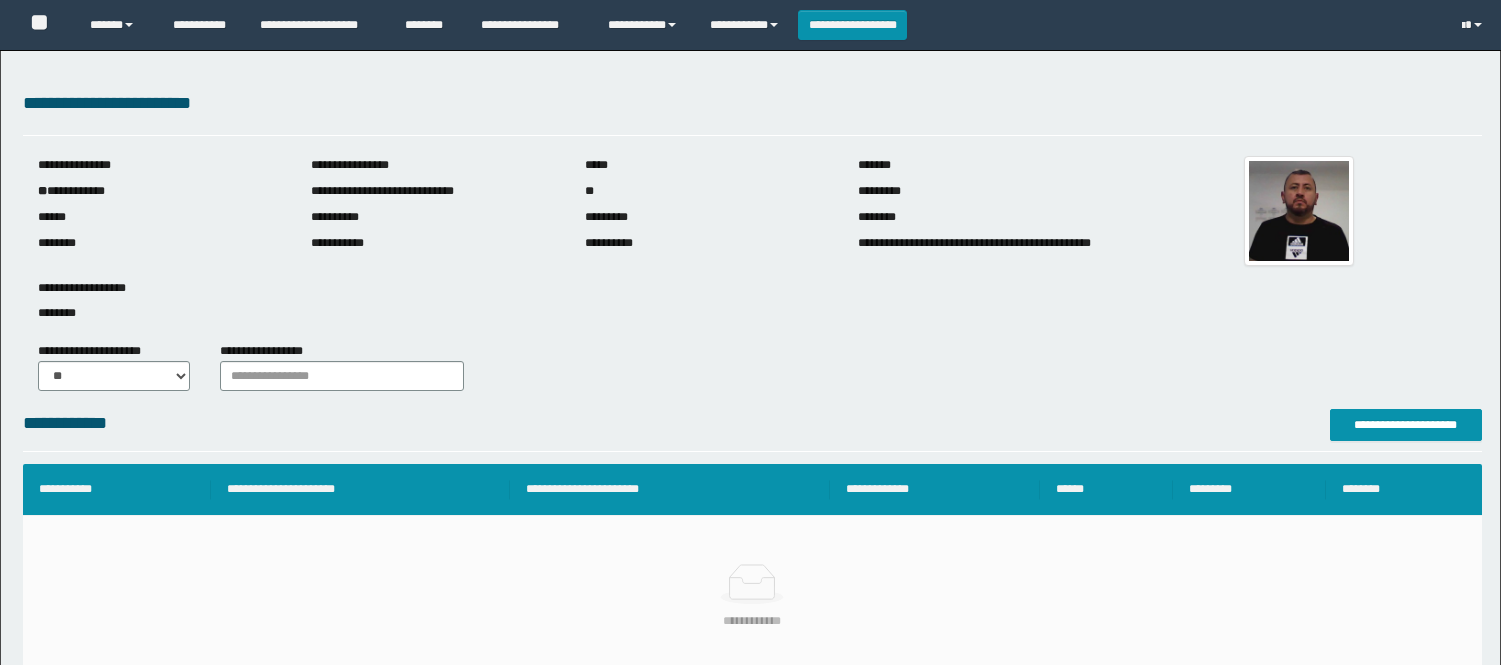 scroll, scrollTop: 0, scrollLeft: 0, axis: both 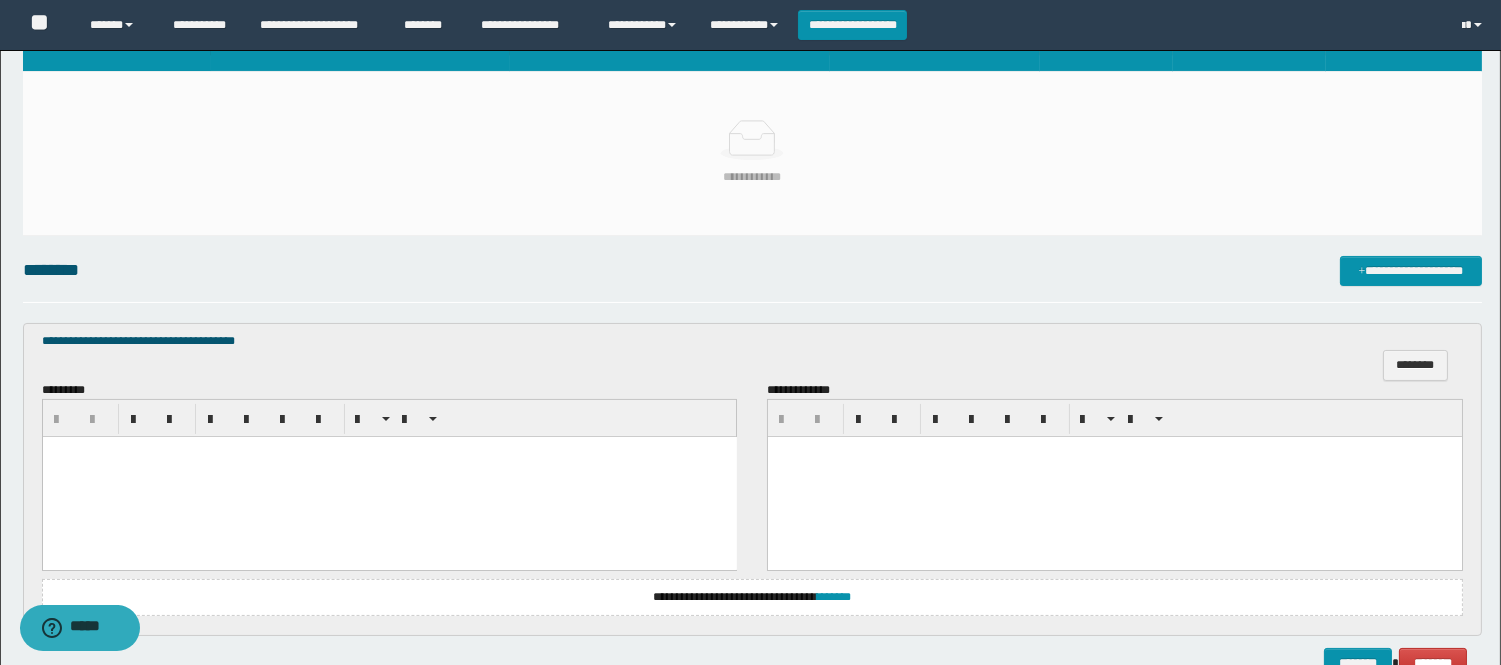 click at bounding box center (389, 477) 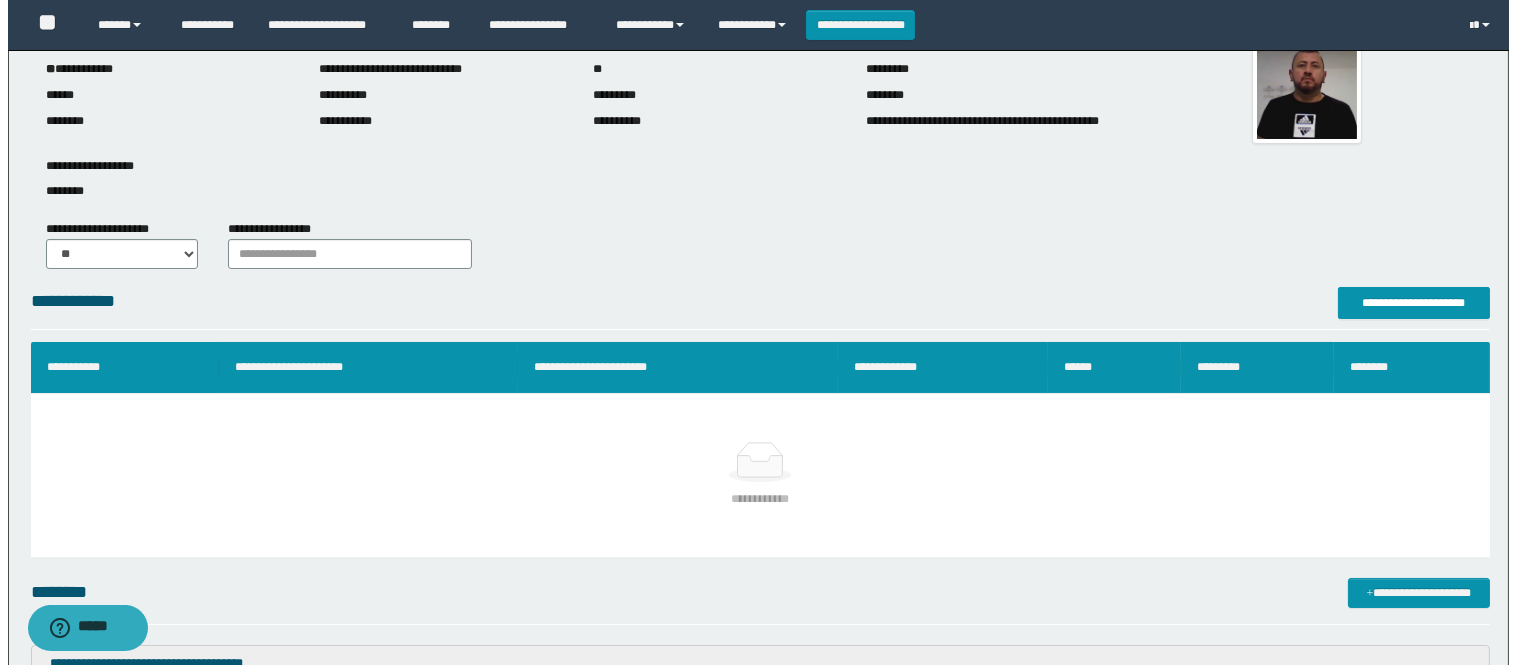 scroll, scrollTop: 111, scrollLeft: 0, axis: vertical 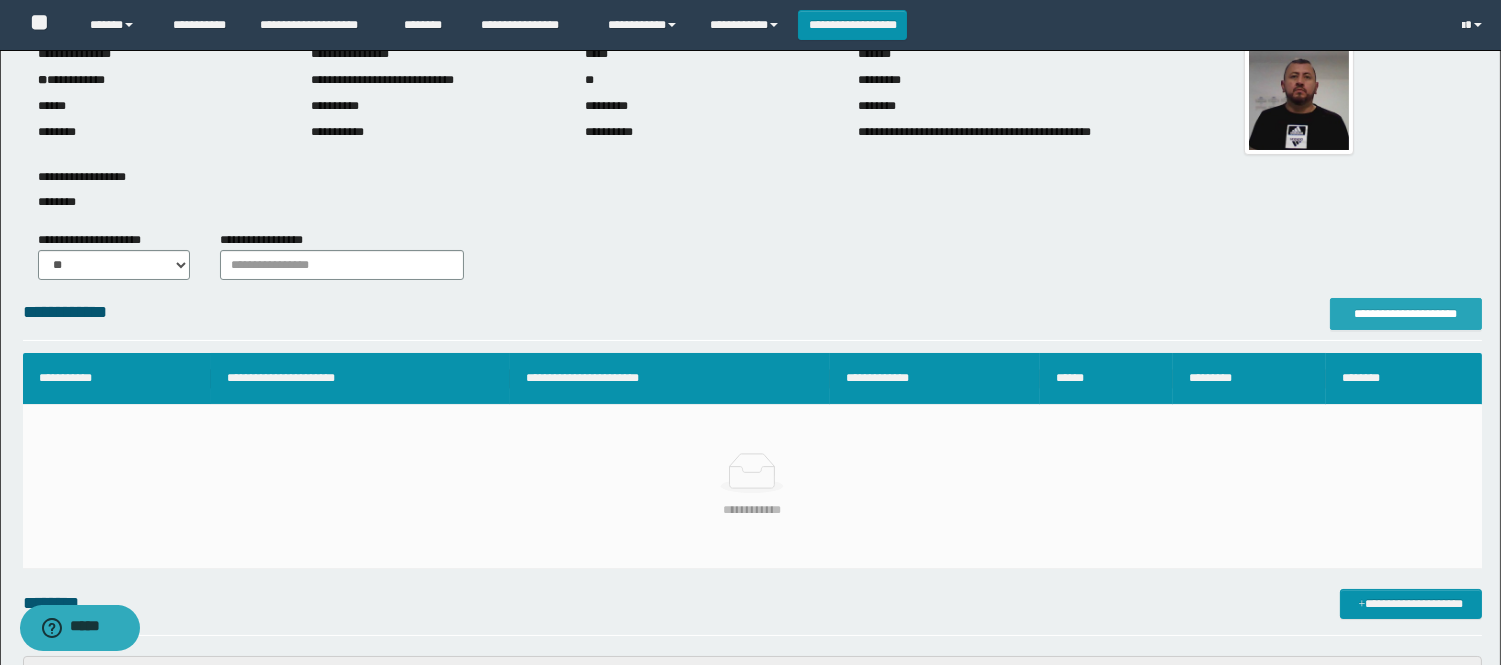 click on "**********" at bounding box center (1406, 314) 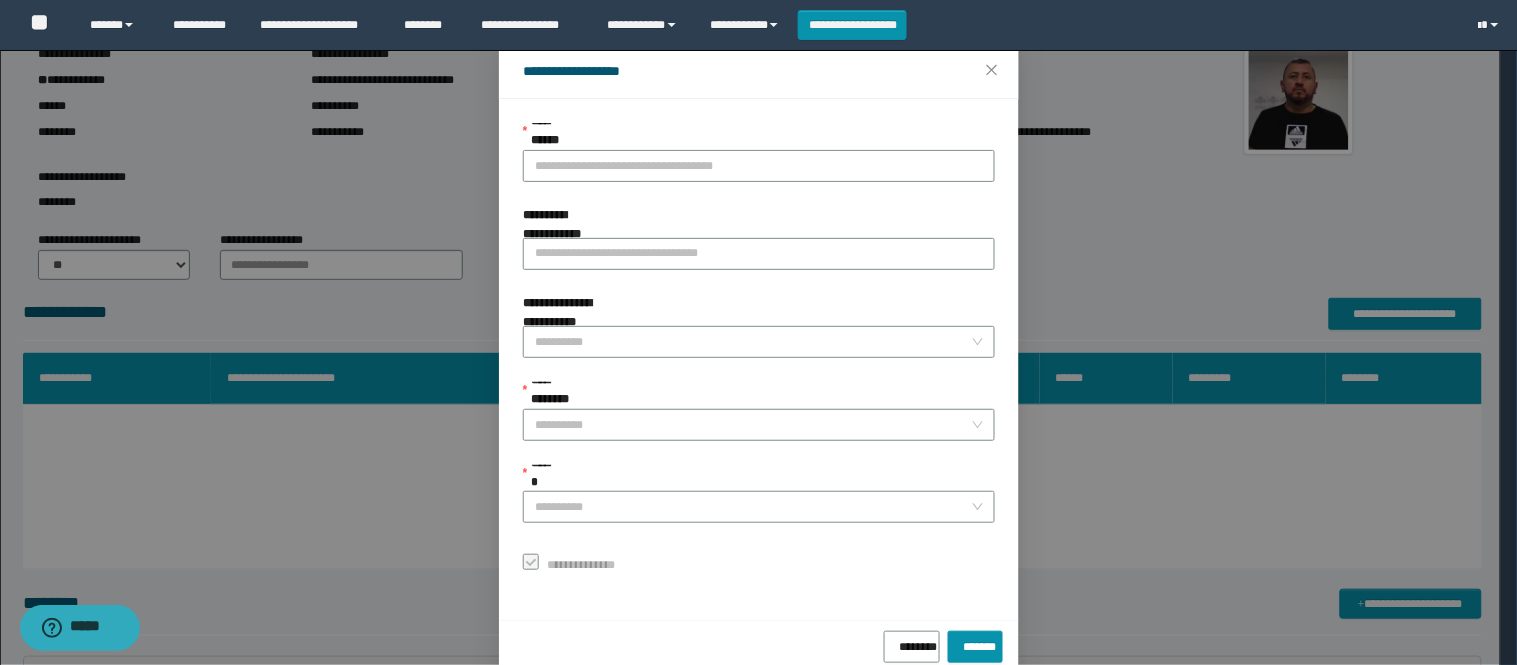 scroll, scrollTop: 87, scrollLeft: 0, axis: vertical 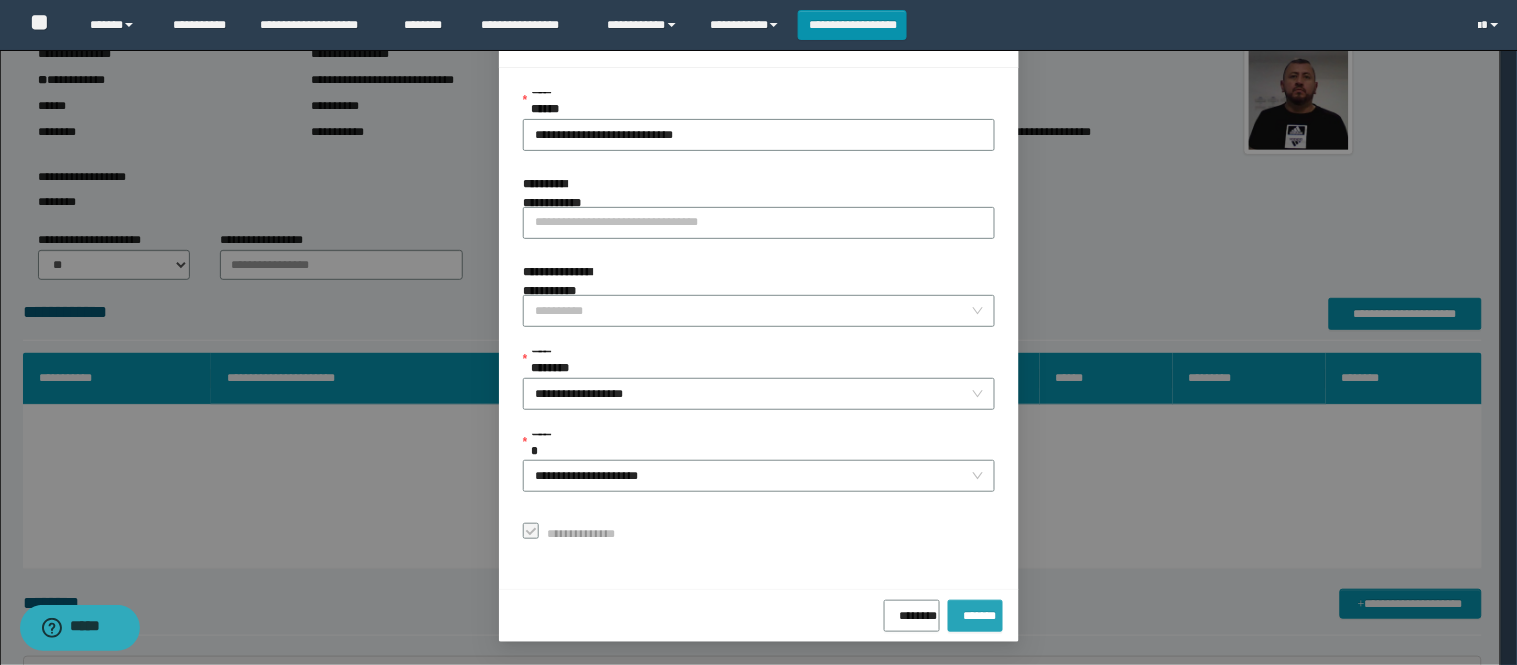 click on "*******" at bounding box center [975, 612] 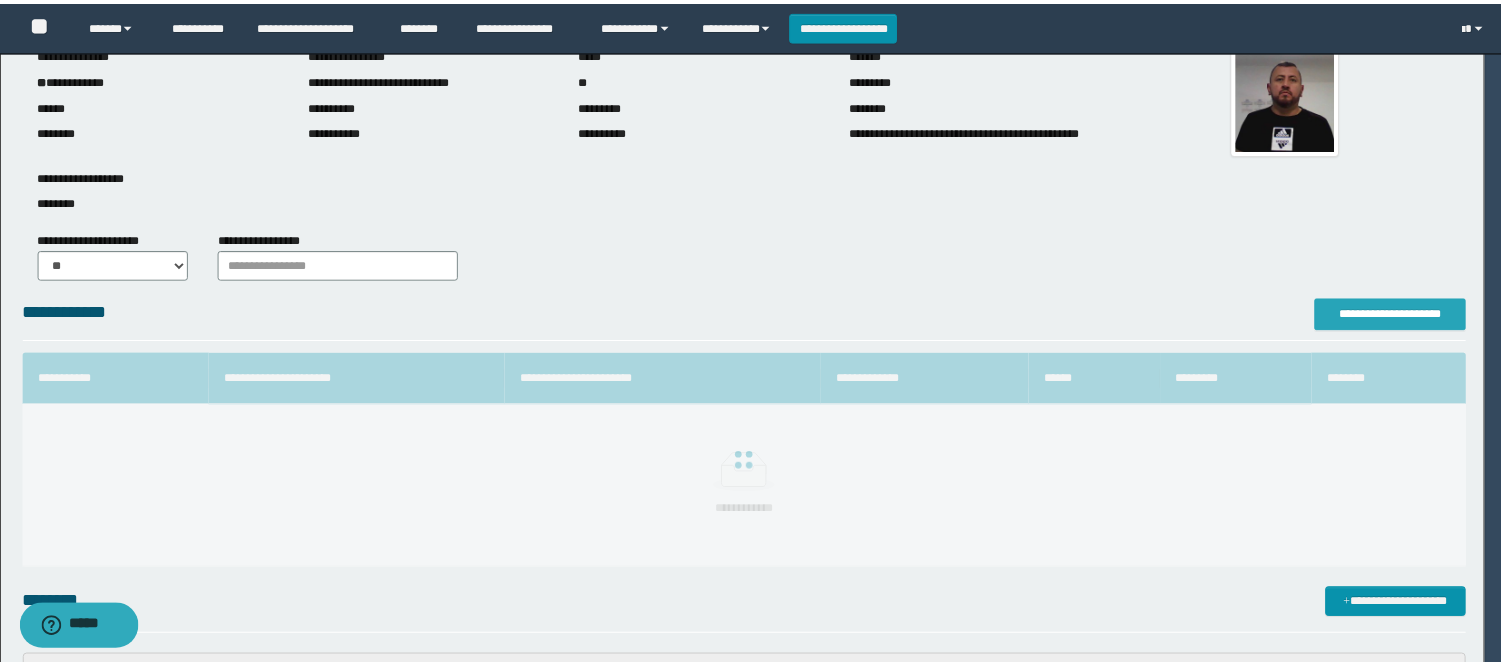 scroll, scrollTop: 0, scrollLeft: 0, axis: both 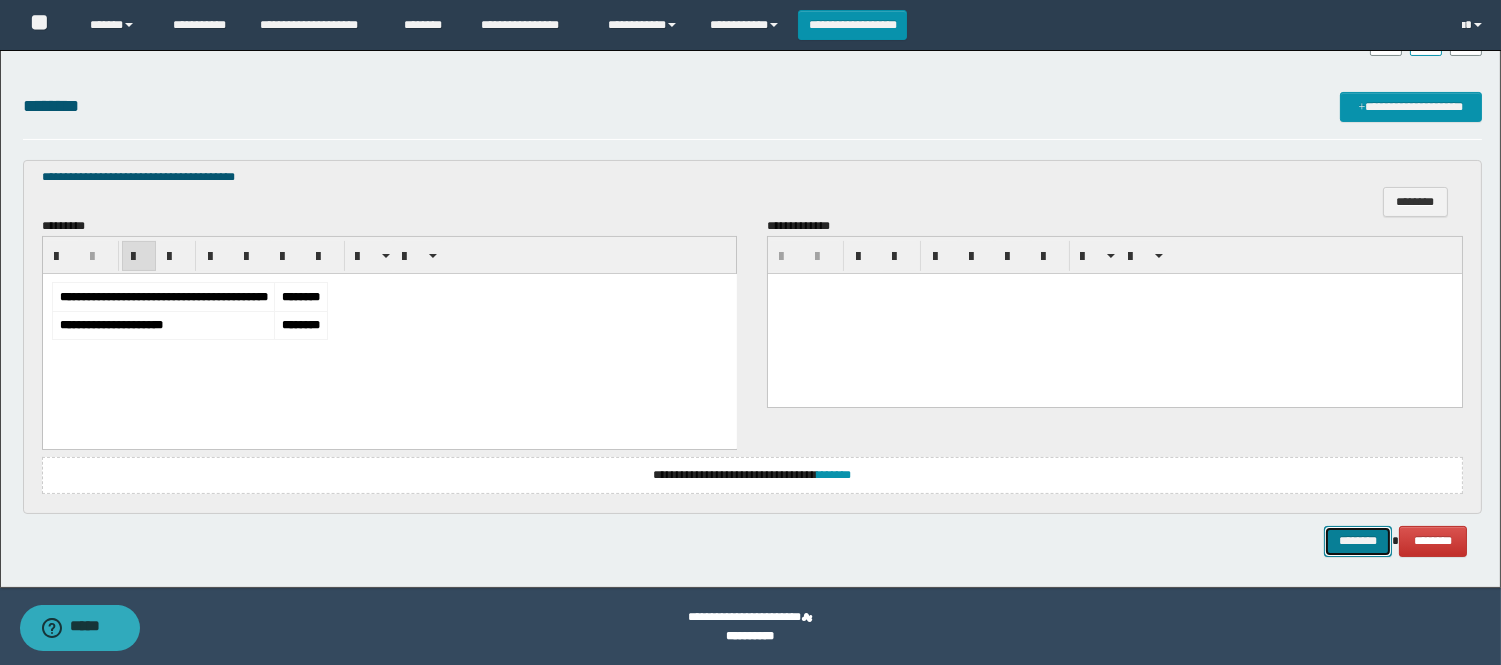 click on "********" at bounding box center (1358, 541) 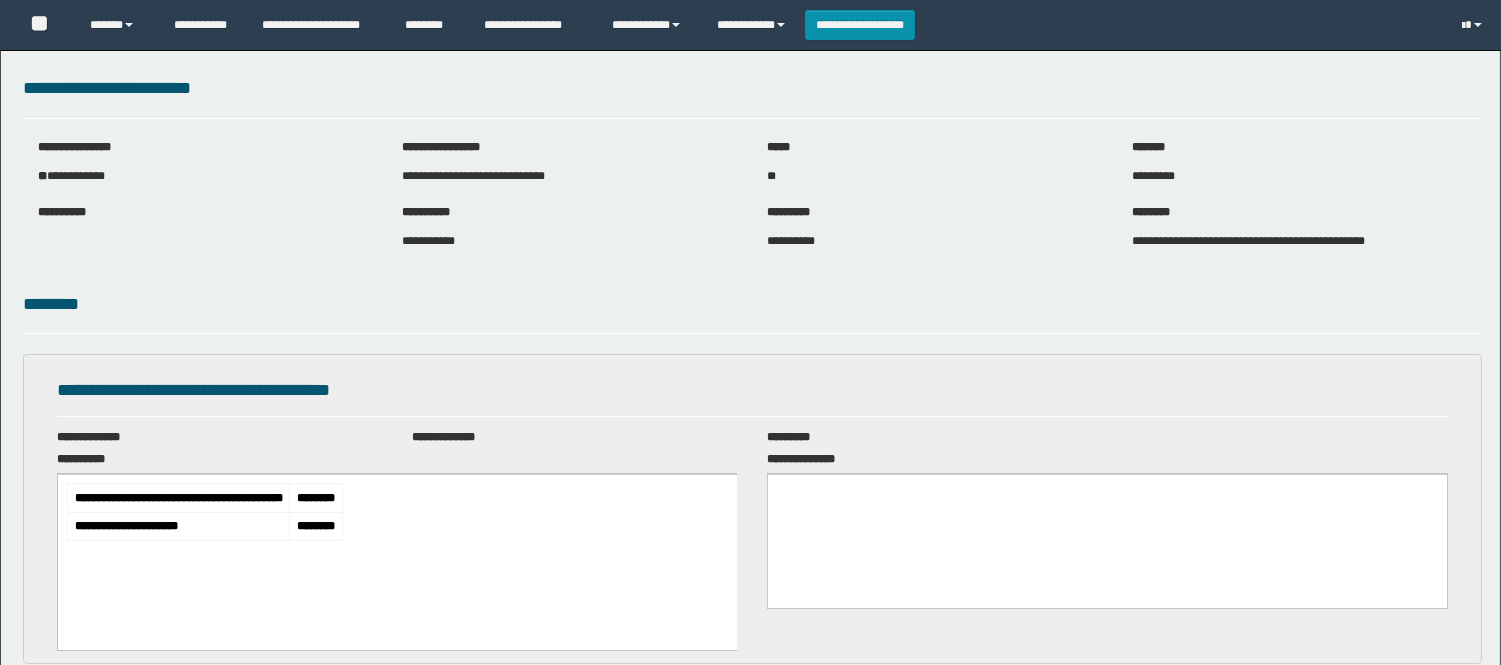 scroll, scrollTop: 0, scrollLeft: 0, axis: both 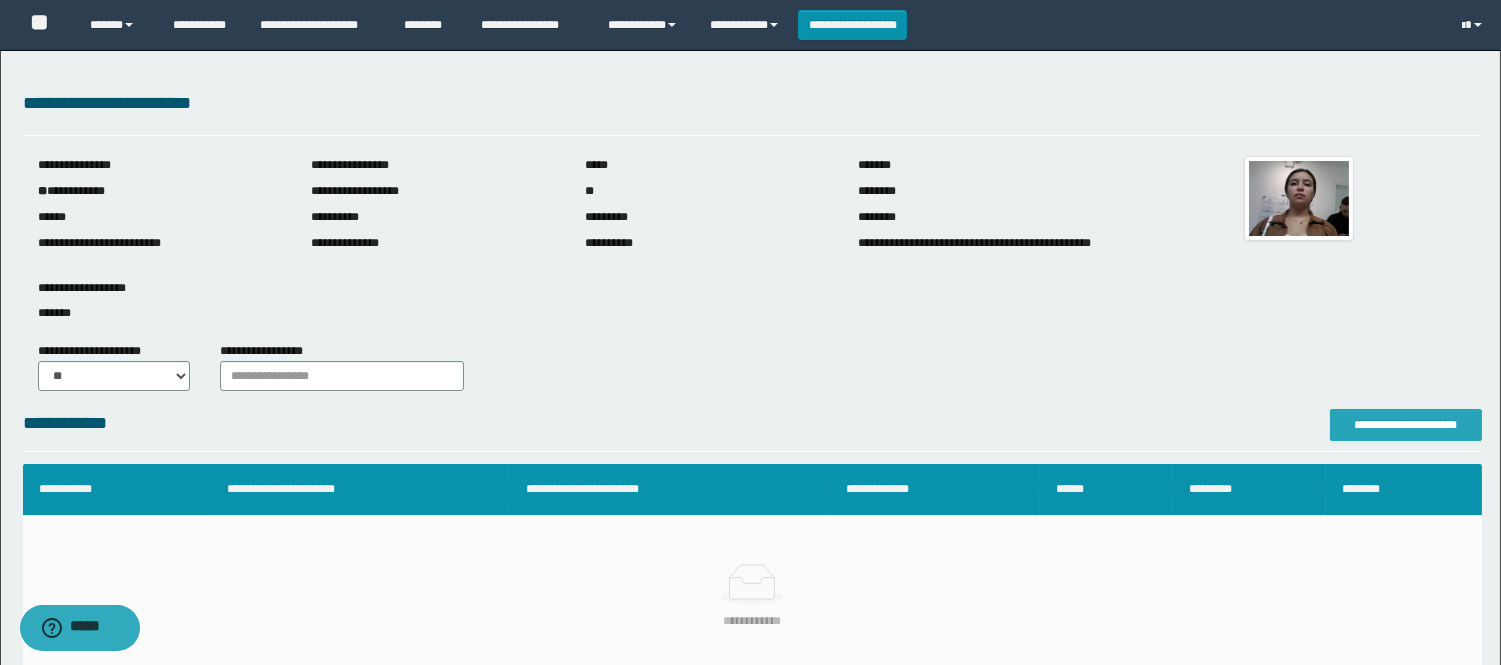click on "**********" at bounding box center [1406, 425] 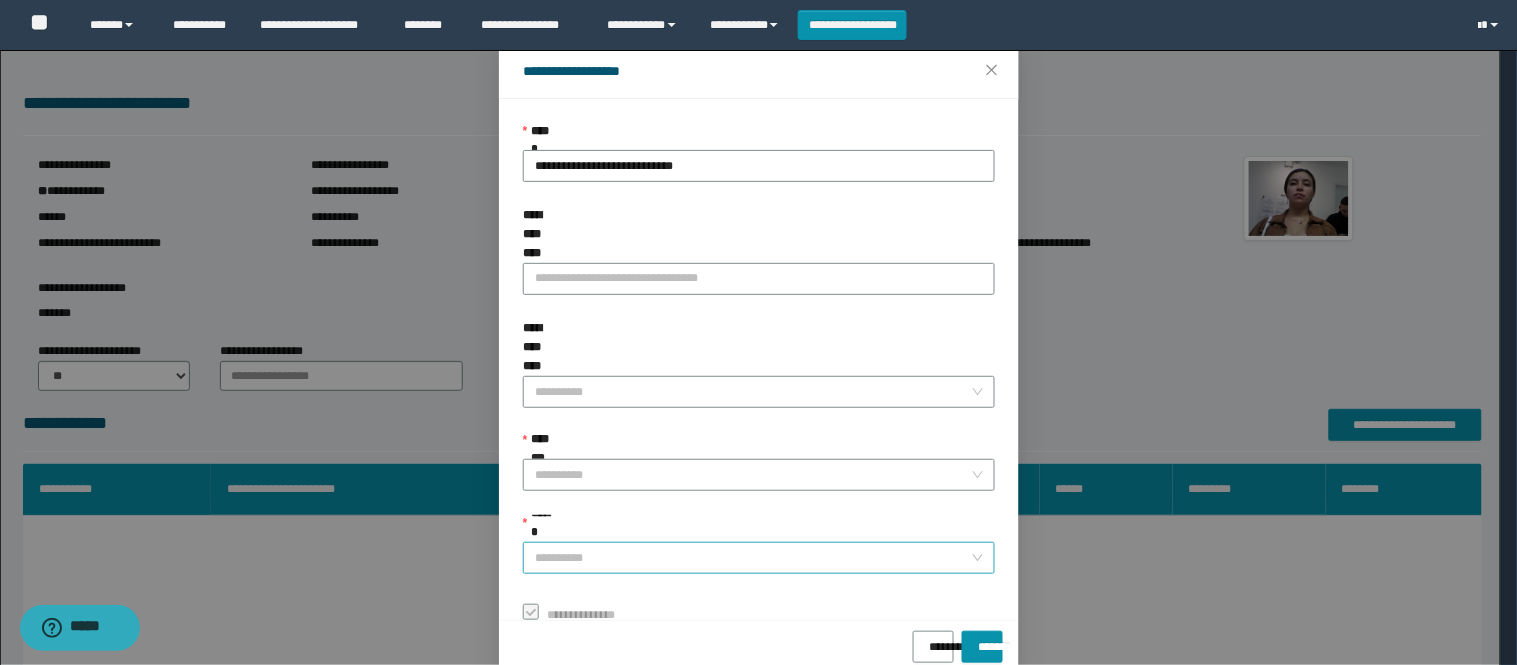 scroll, scrollTop: 87, scrollLeft: 0, axis: vertical 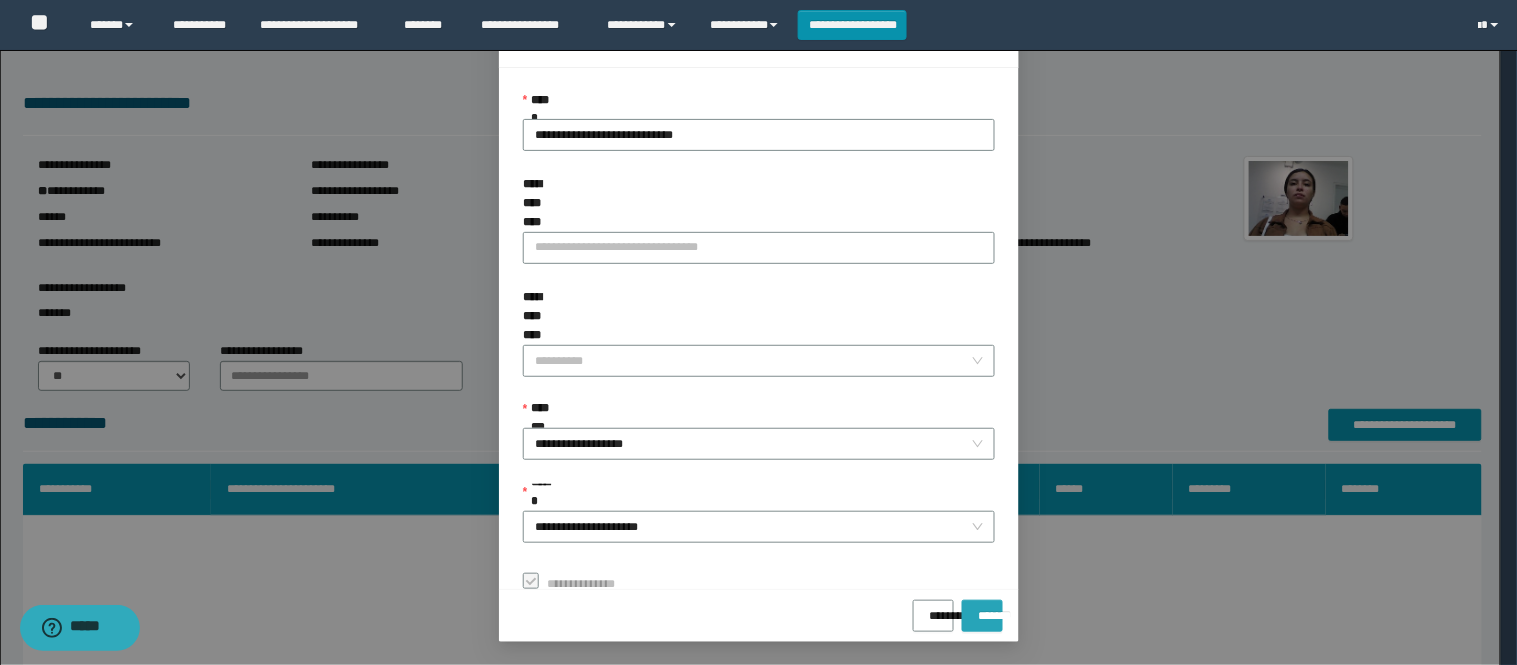 click on "*******" at bounding box center [982, 609] 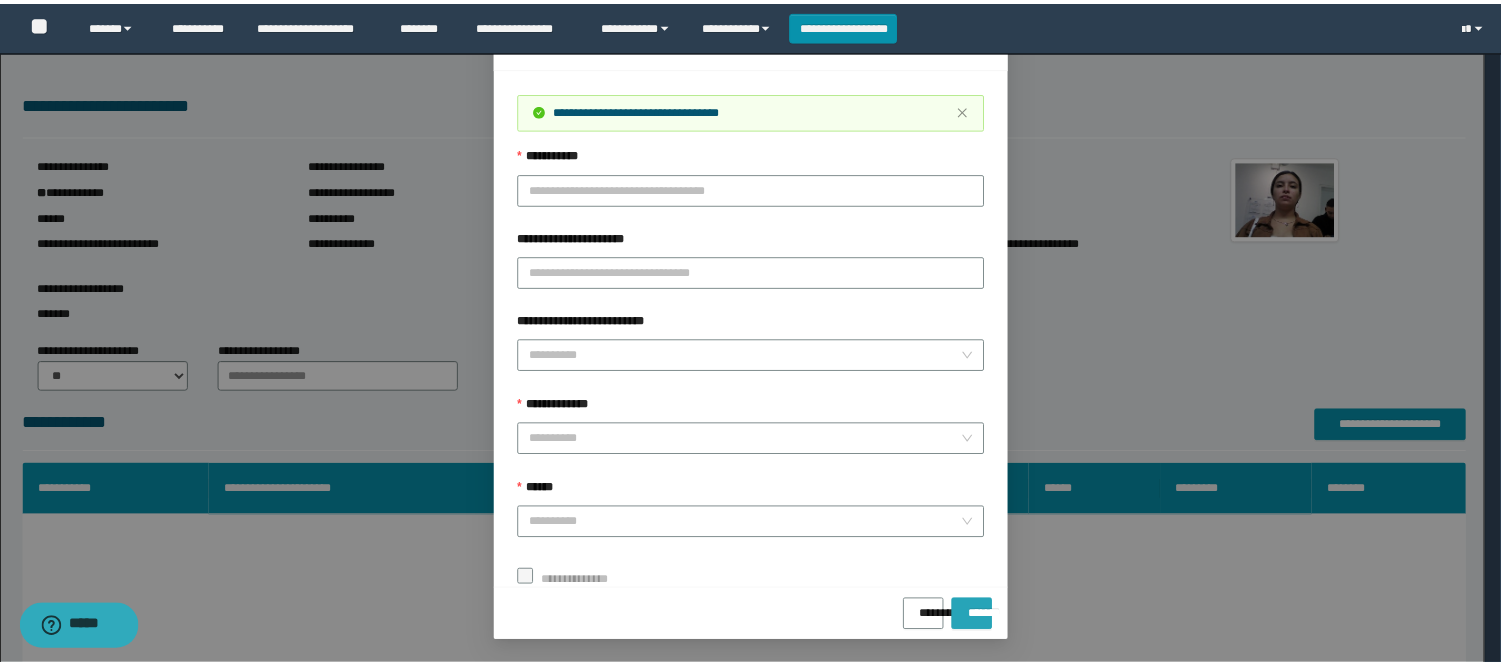 scroll, scrollTop: 41, scrollLeft: 0, axis: vertical 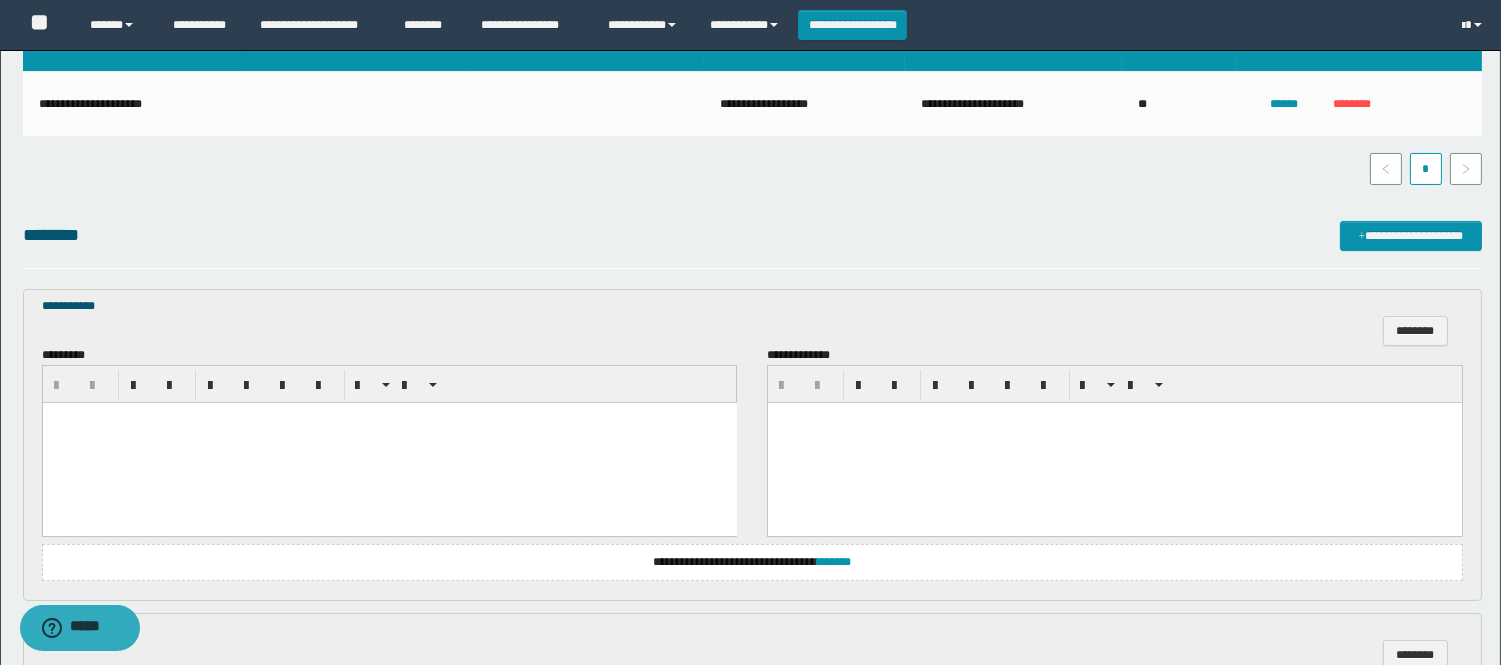 click at bounding box center [389, 442] 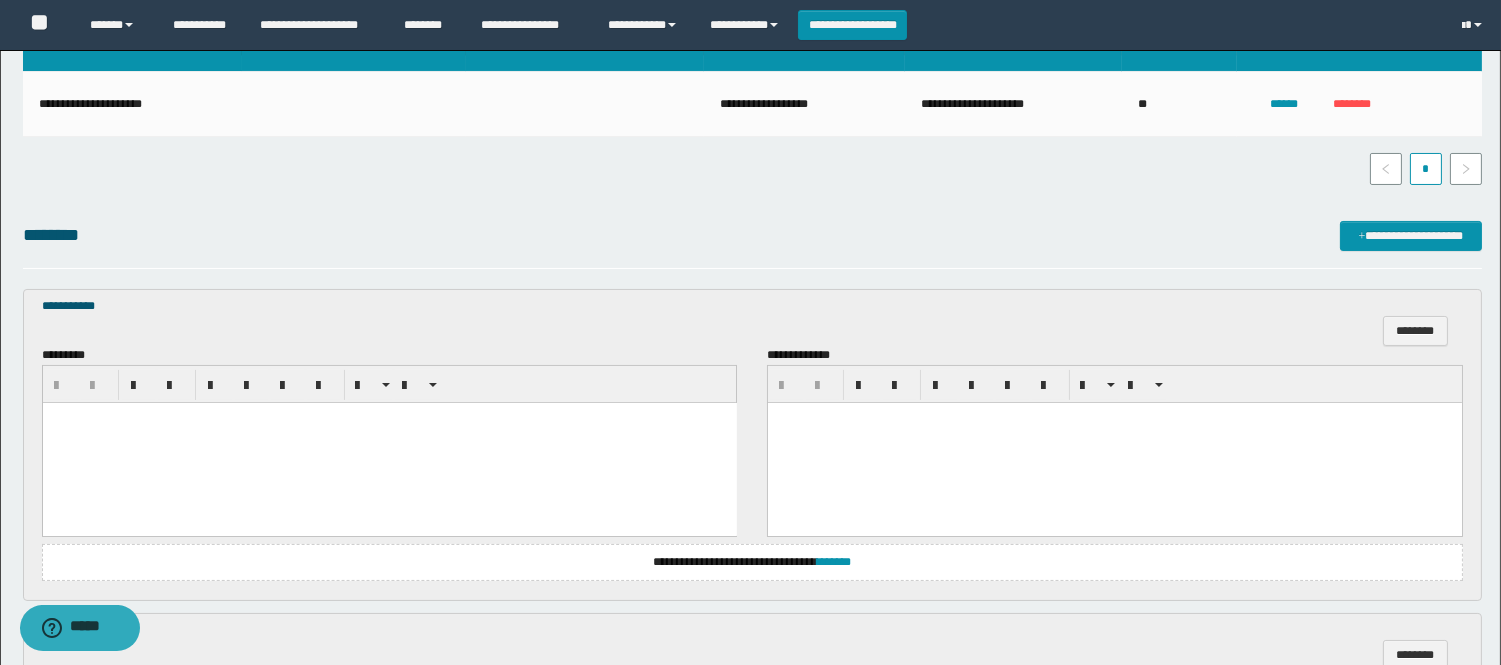 click at bounding box center (389, 442) 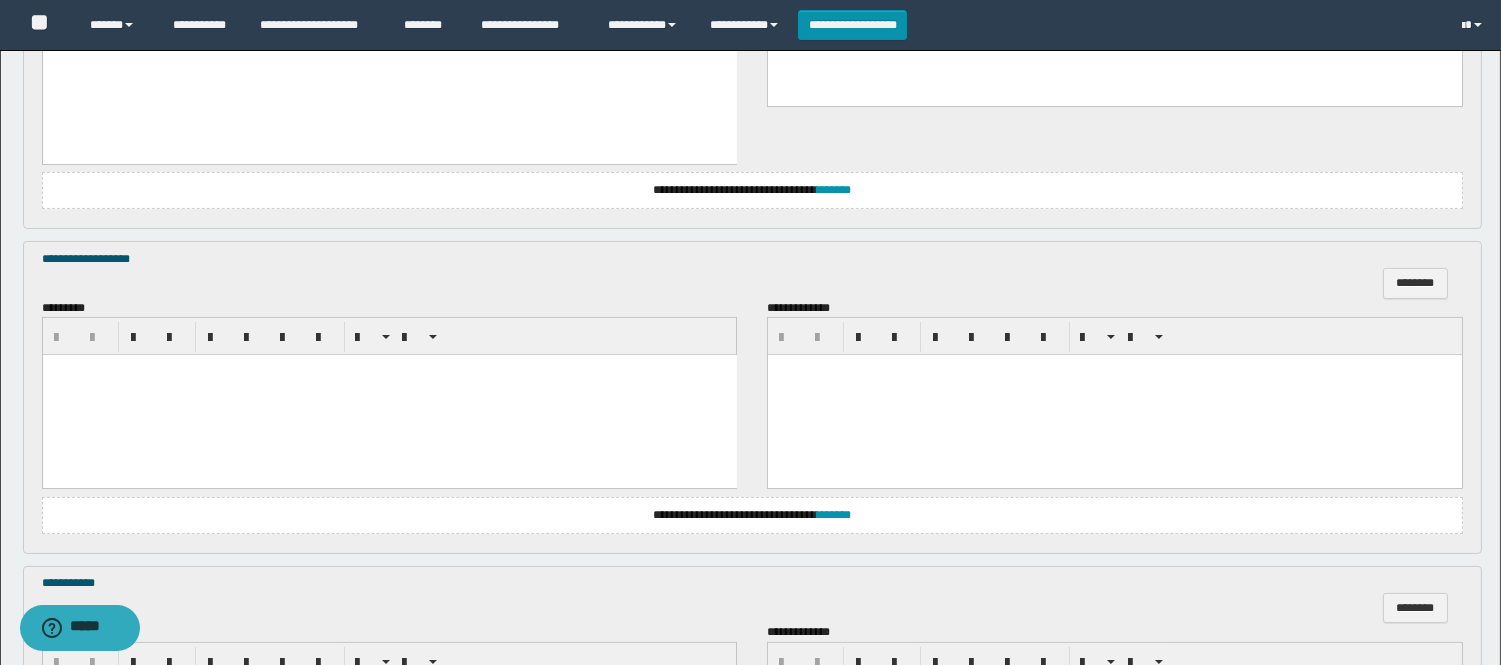 scroll, scrollTop: 888, scrollLeft: 0, axis: vertical 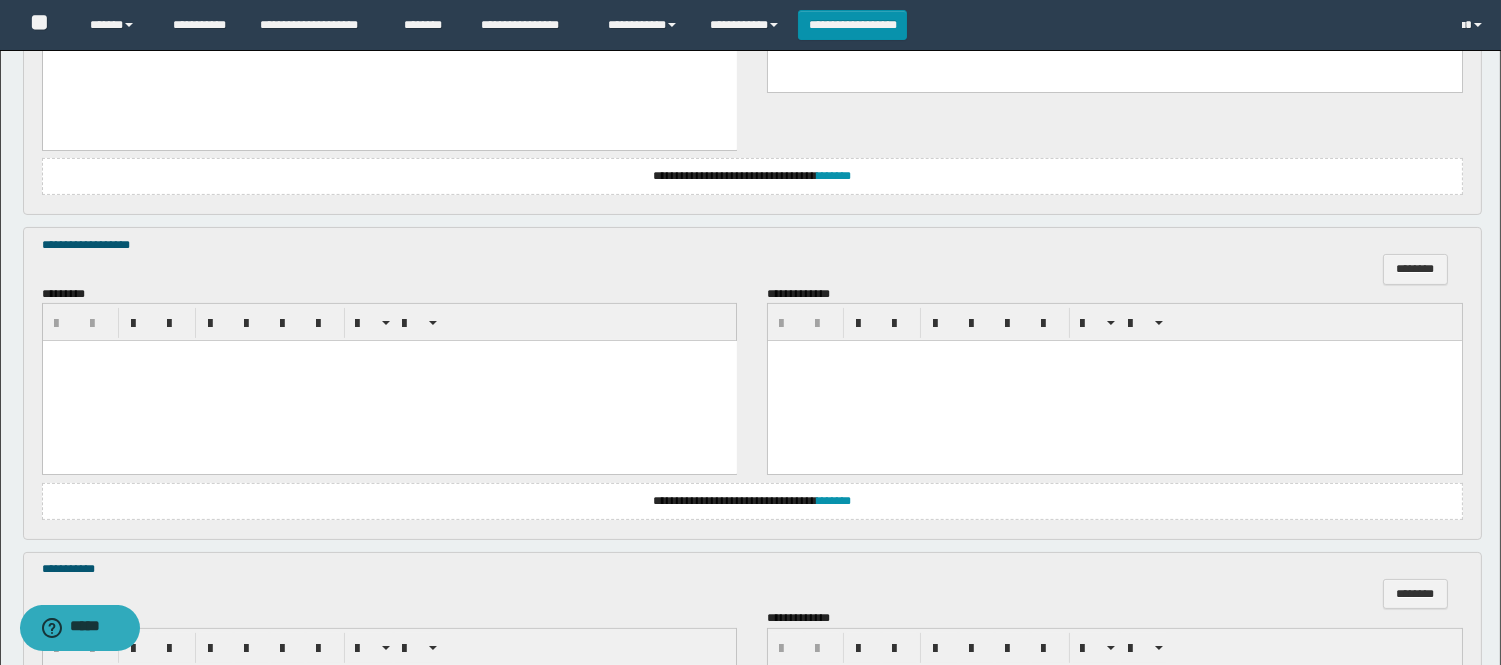 click at bounding box center (389, 381) 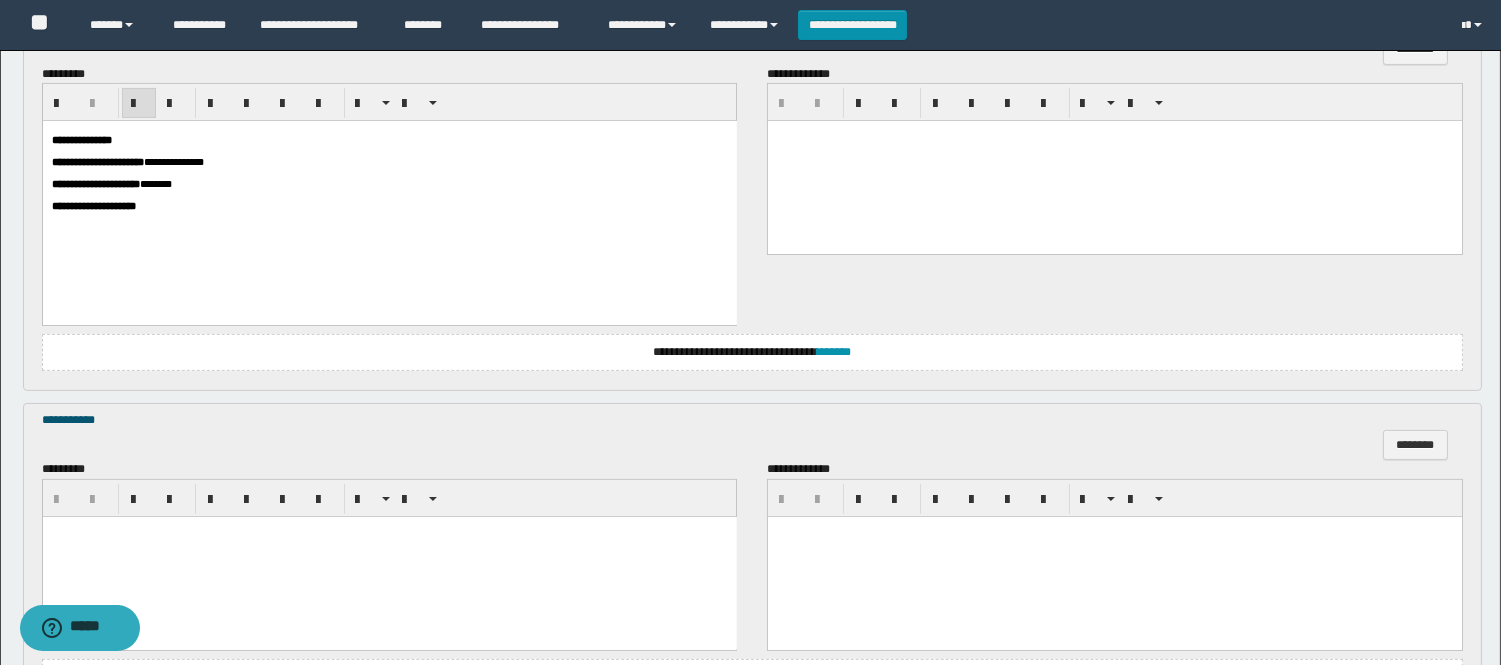 scroll, scrollTop: 1222, scrollLeft: 0, axis: vertical 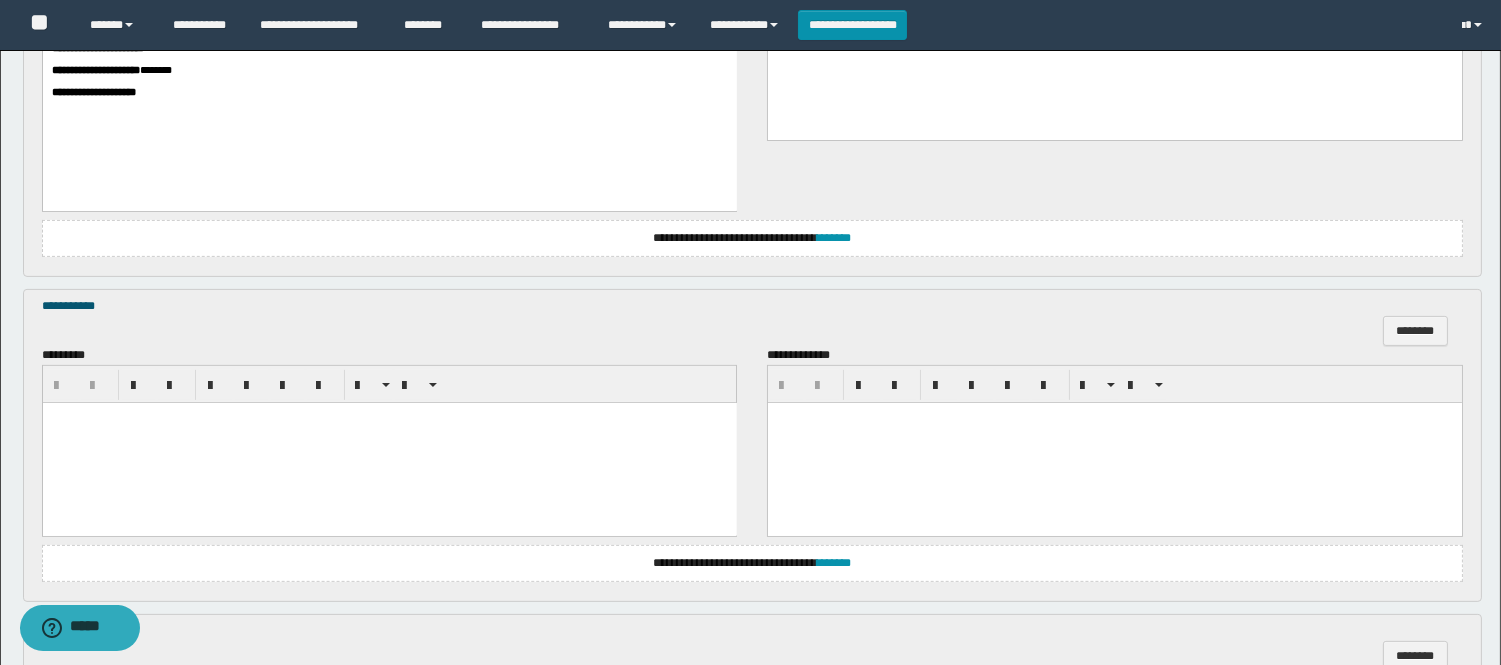click at bounding box center (389, 443) 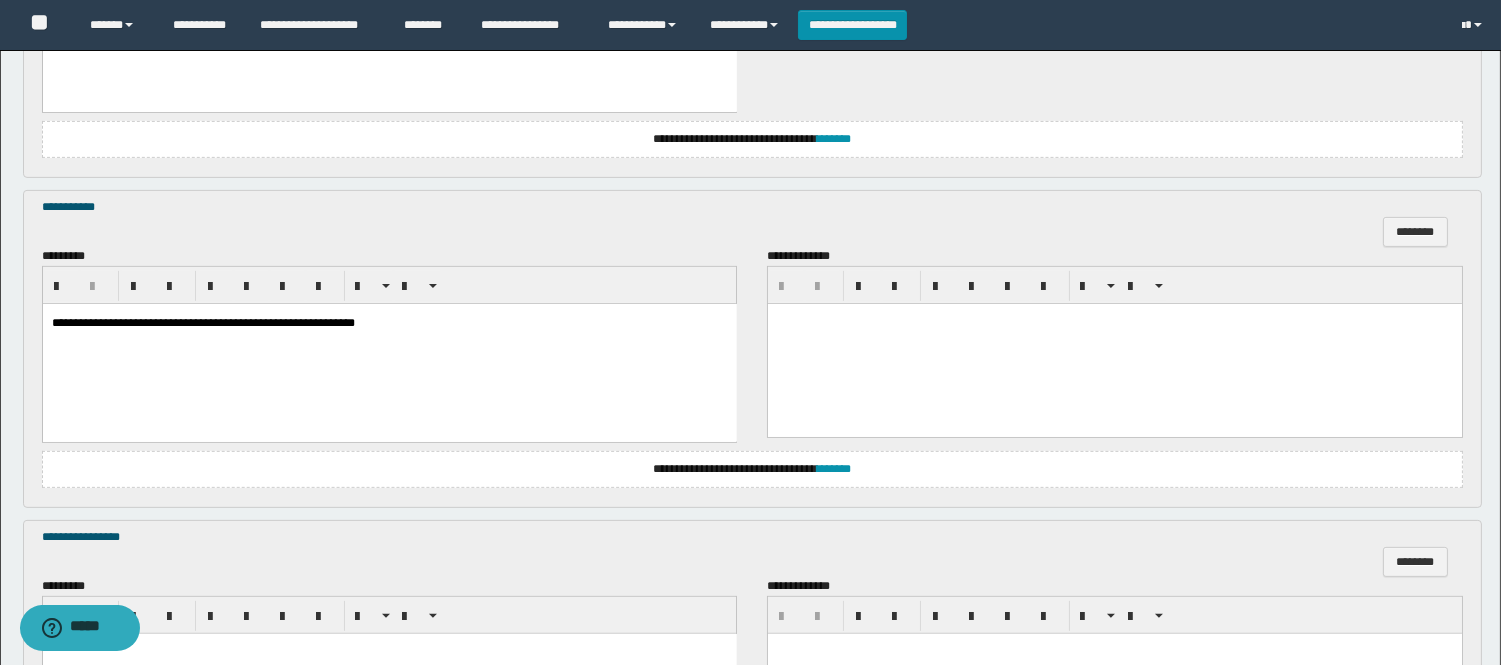 scroll, scrollTop: 1555, scrollLeft: 0, axis: vertical 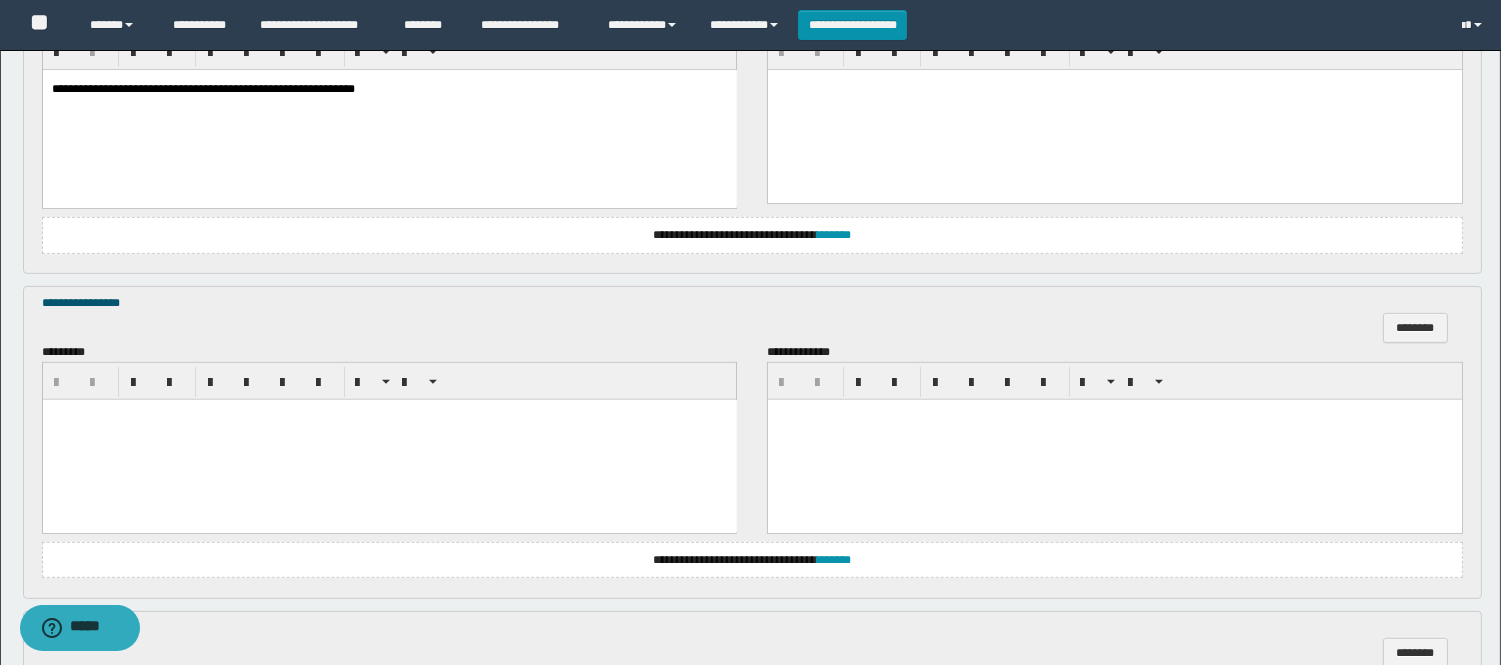 click at bounding box center [389, 440] 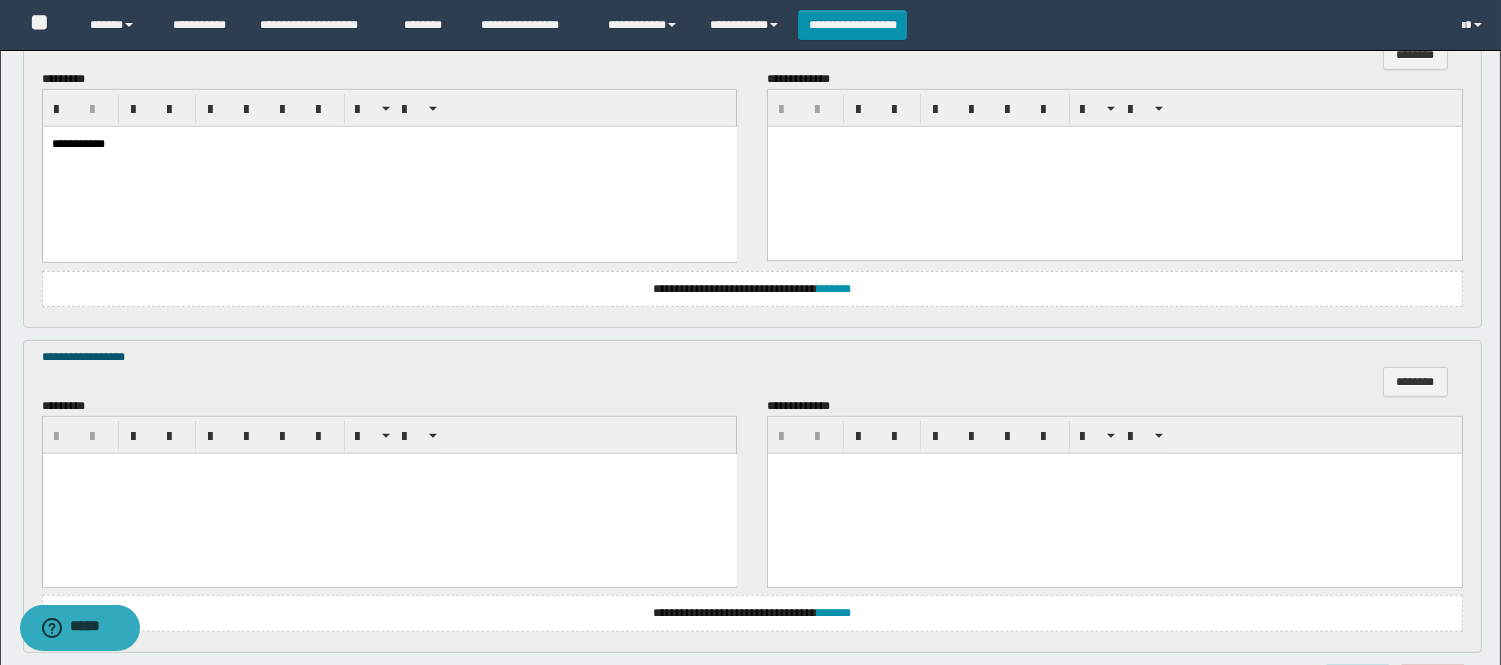 scroll, scrollTop: 1888, scrollLeft: 0, axis: vertical 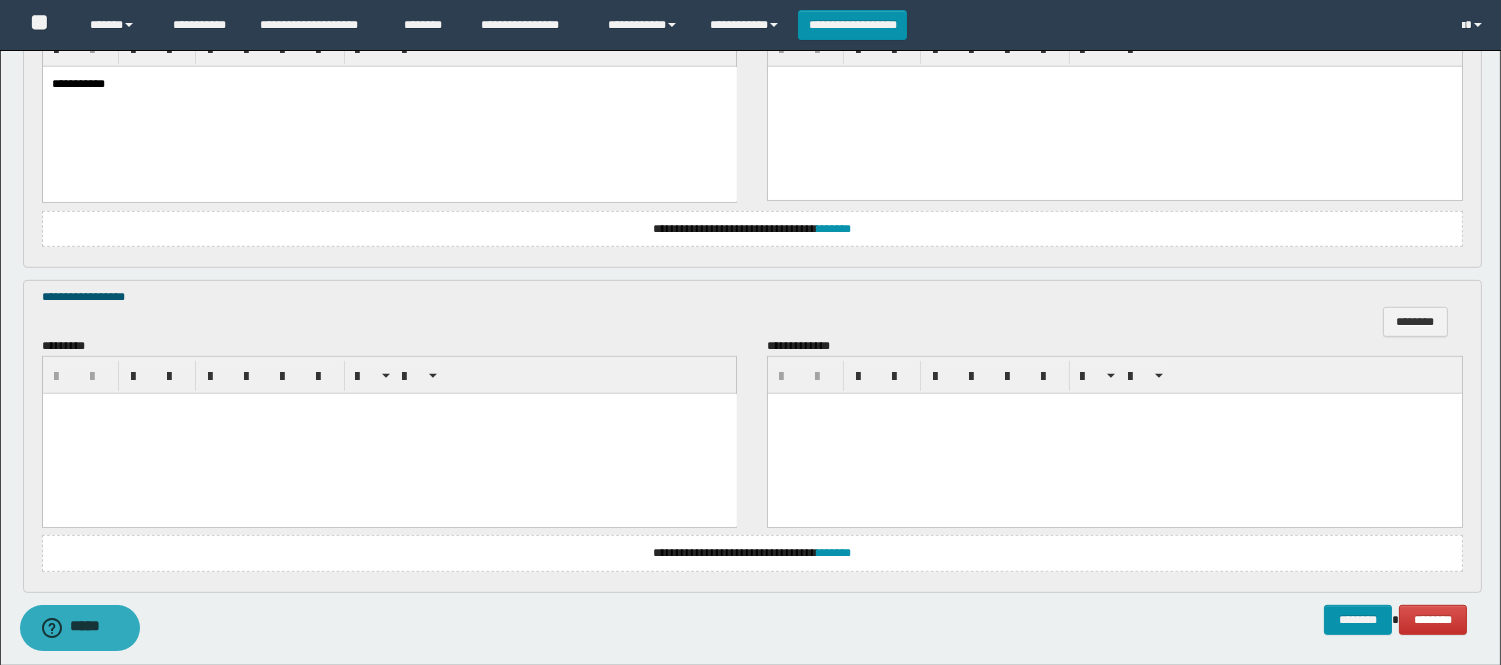 click at bounding box center (389, 433) 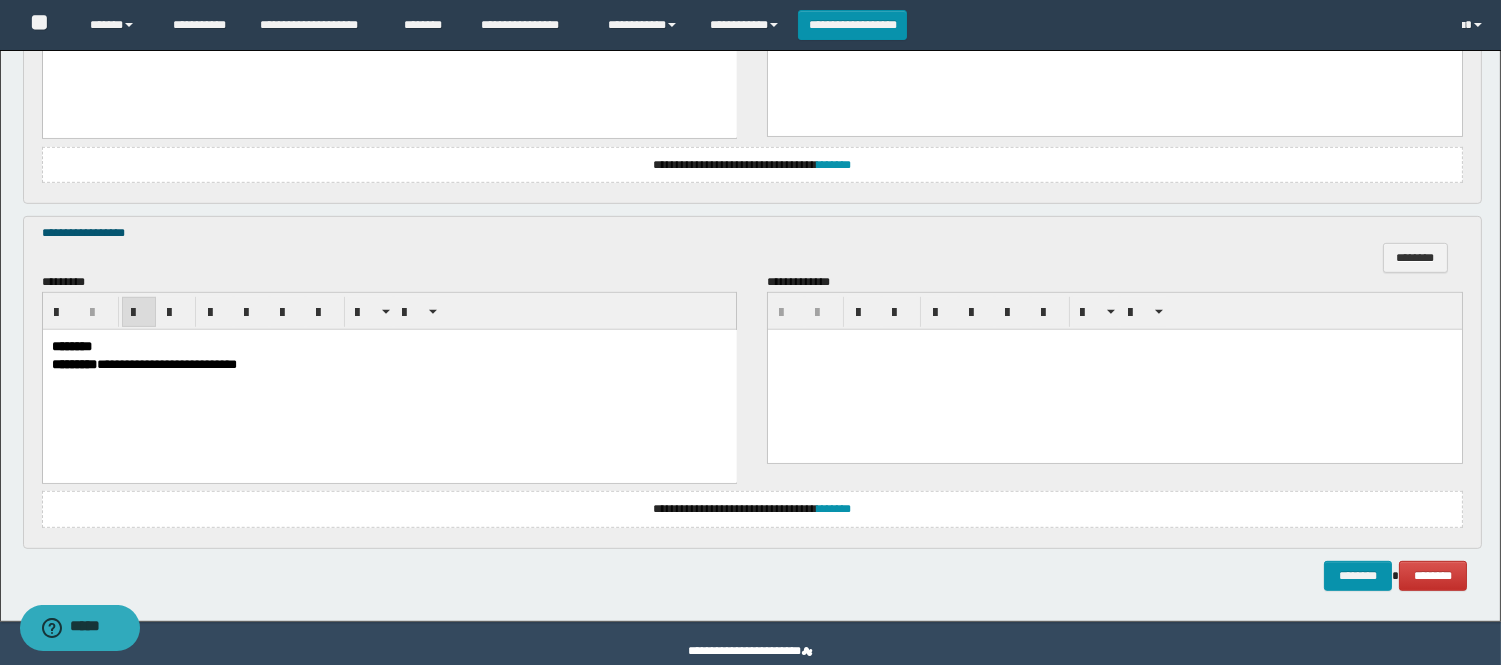 scroll, scrollTop: 1986, scrollLeft: 0, axis: vertical 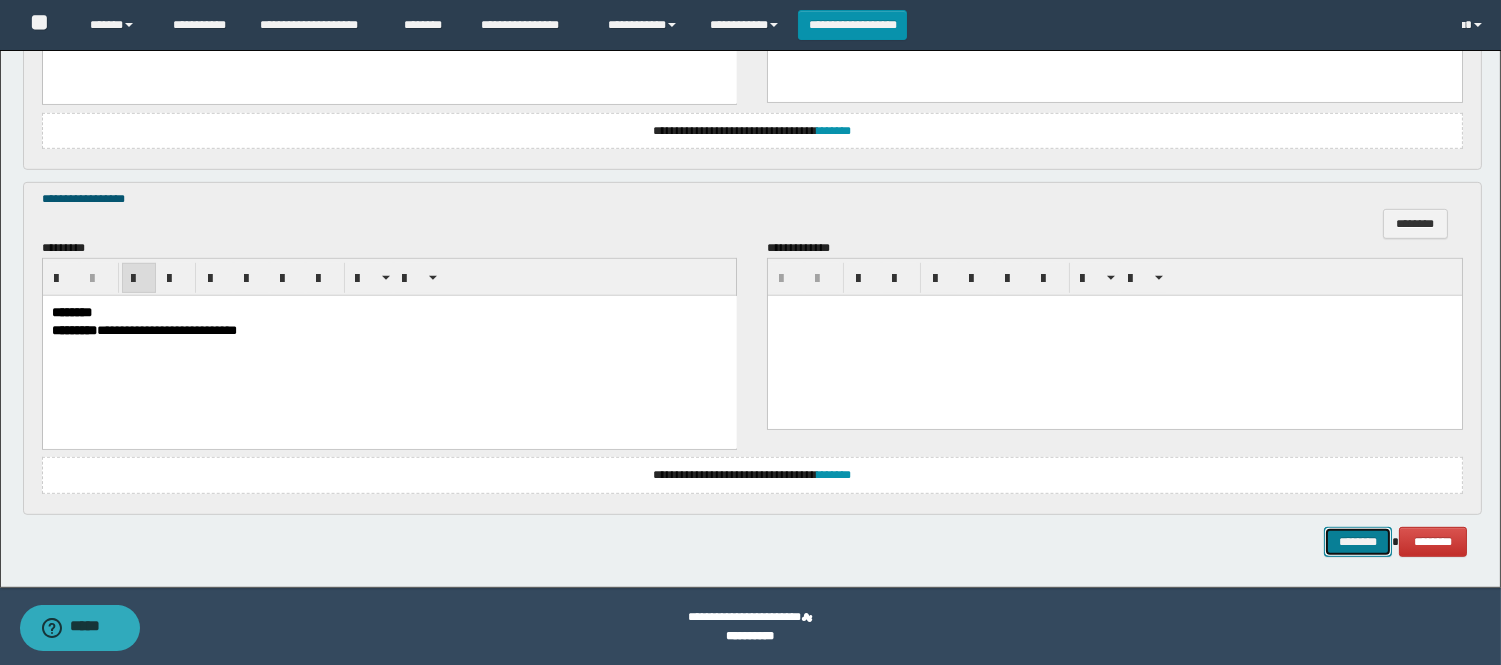 click on "********" at bounding box center (1358, 542) 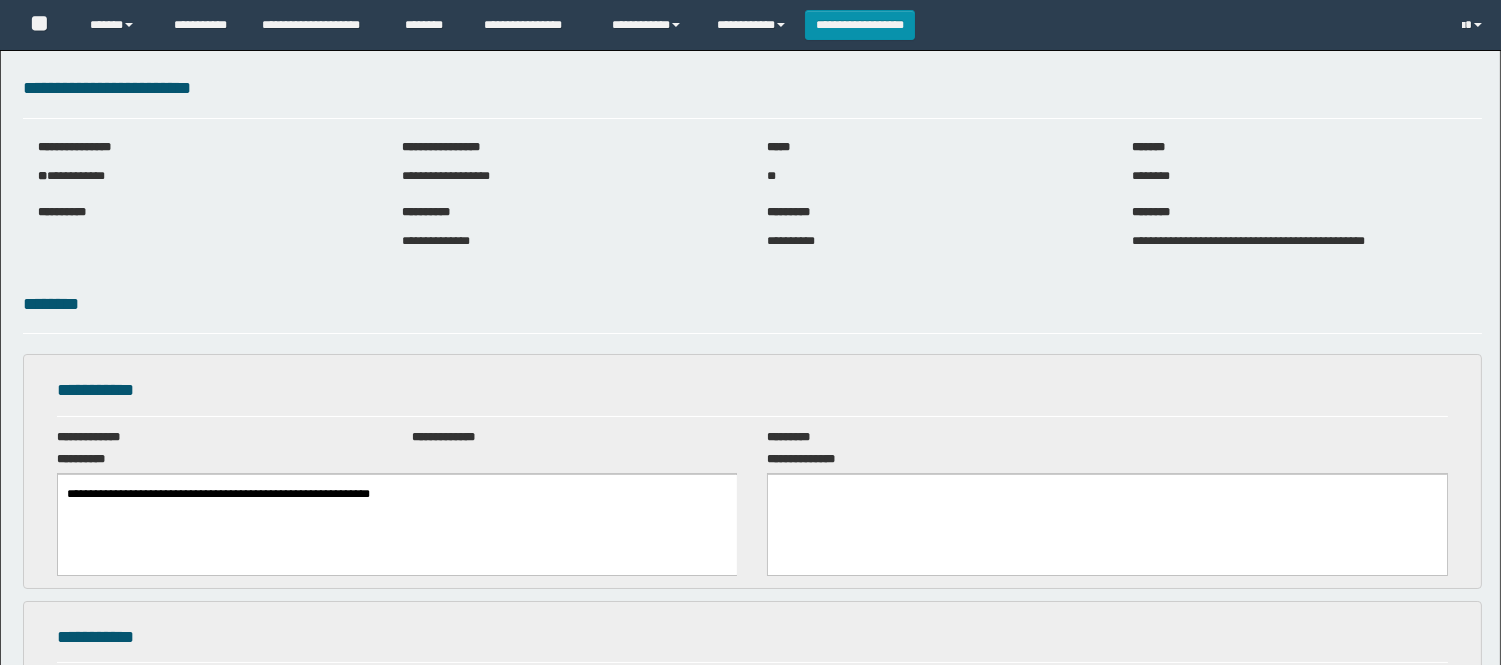 scroll, scrollTop: 0, scrollLeft: 0, axis: both 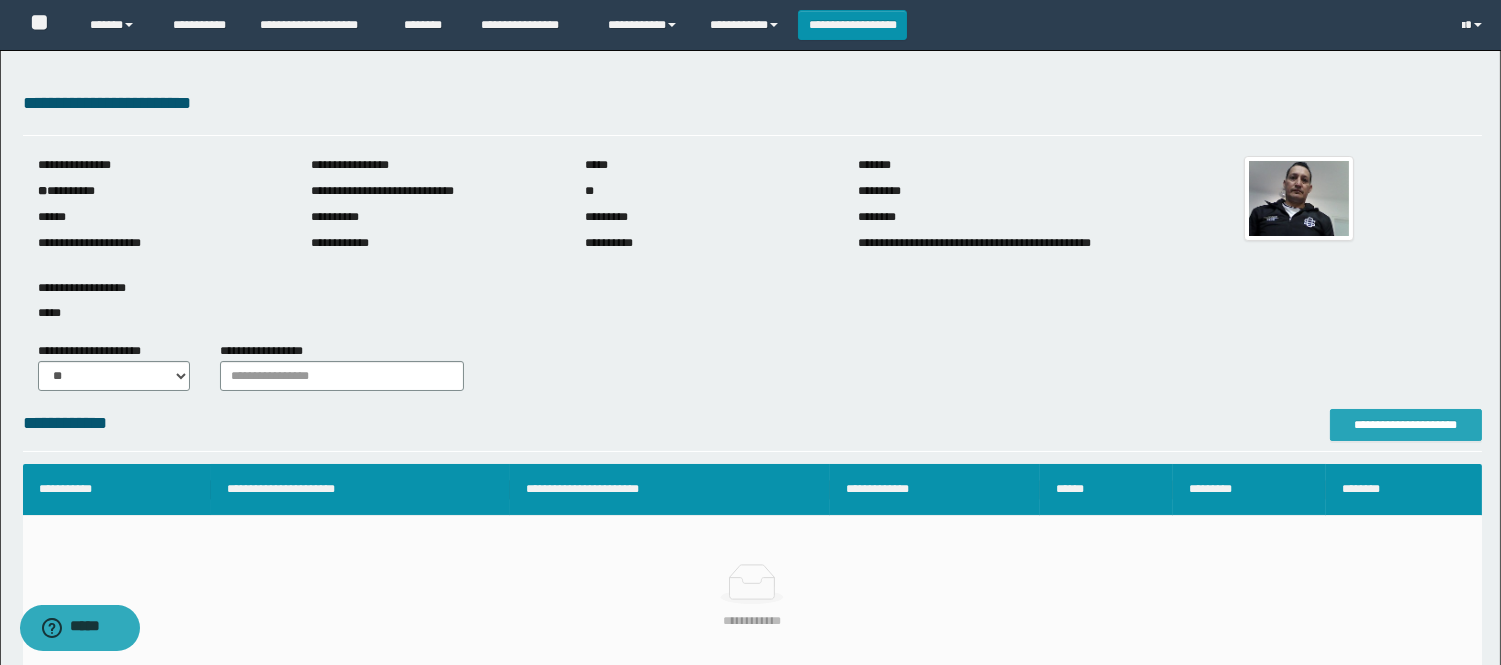 click on "**********" at bounding box center (1406, 425) 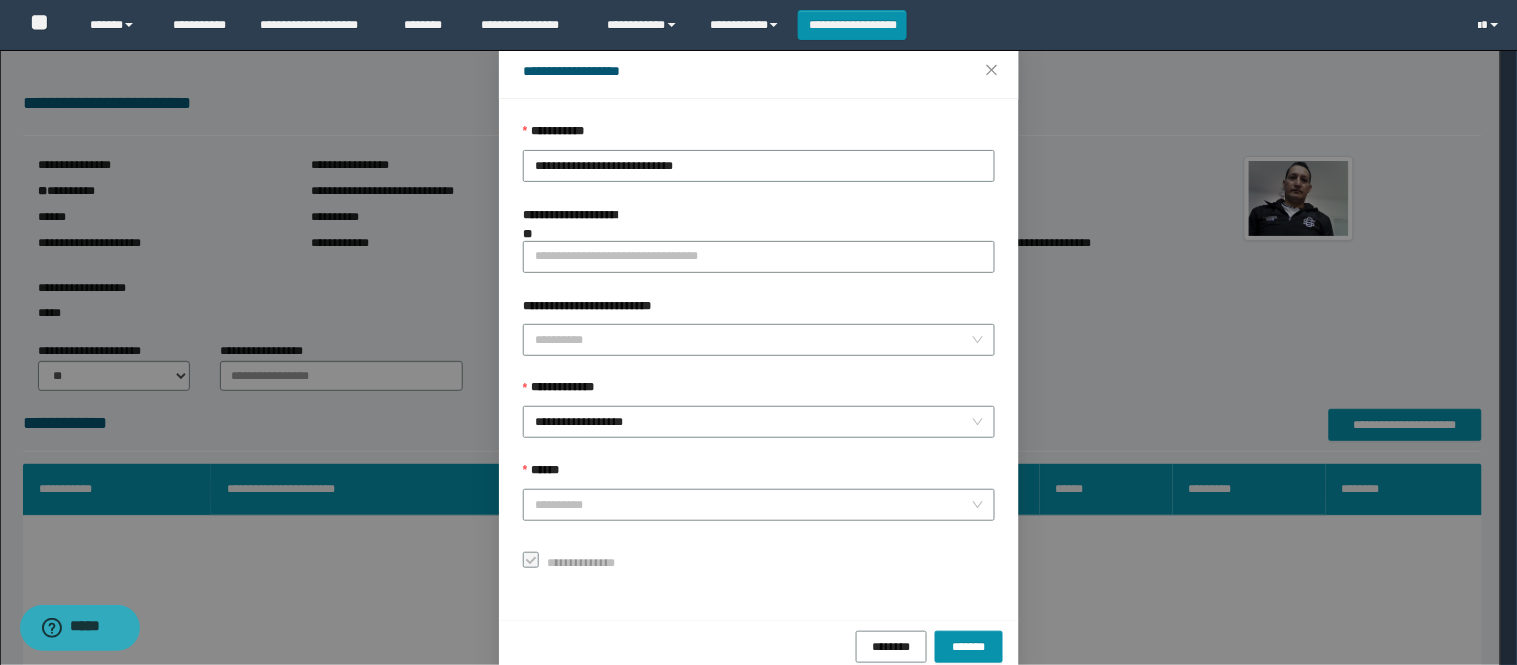scroll, scrollTop: 87, scrollLeft: 0, axis: vertical 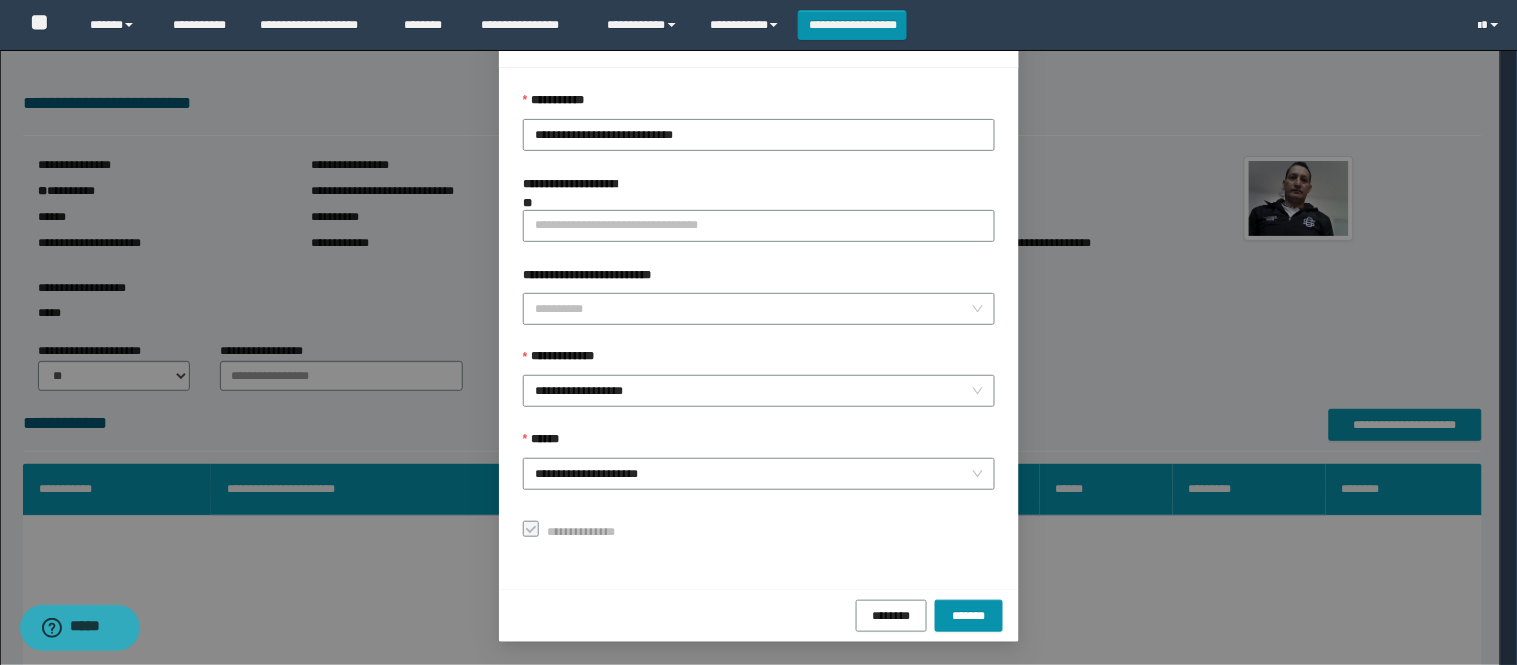 click on "******** *******" at bounding box center (759, 615) 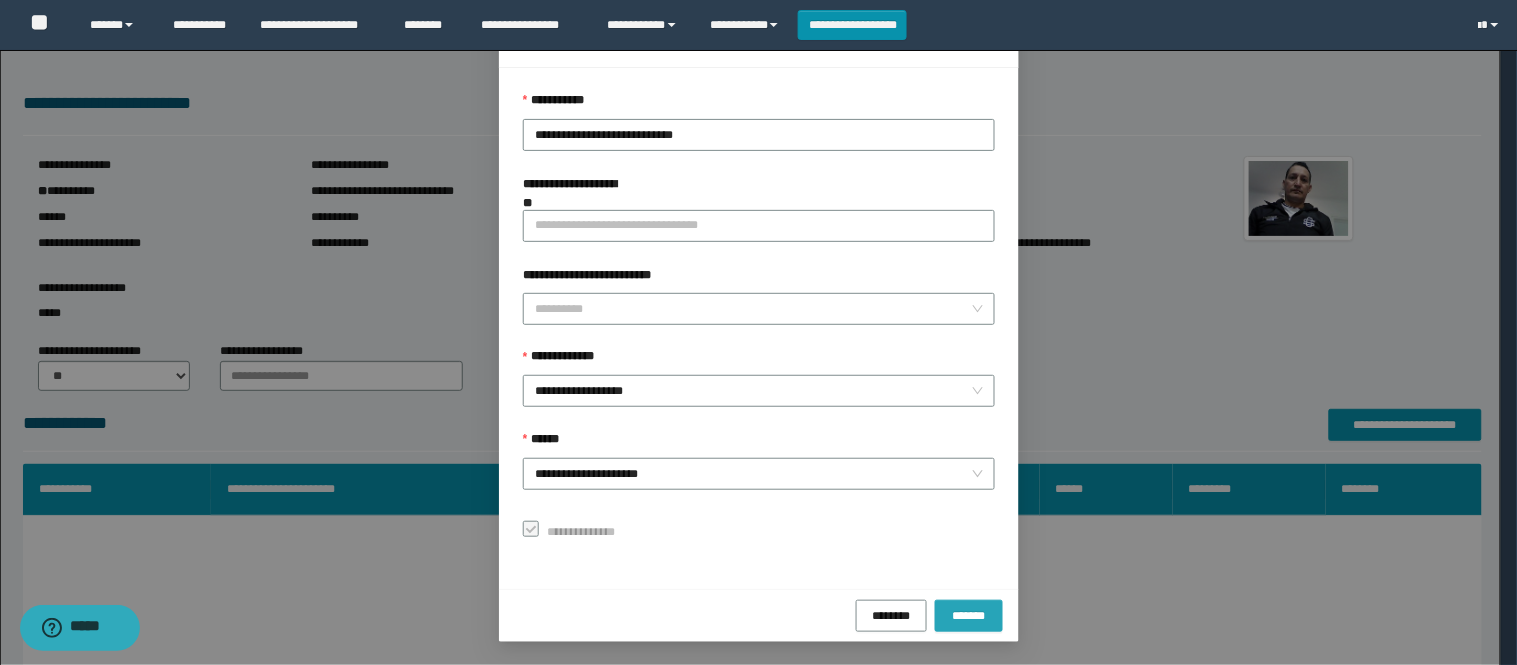 click on "*******" at bounding box center (969, 615) 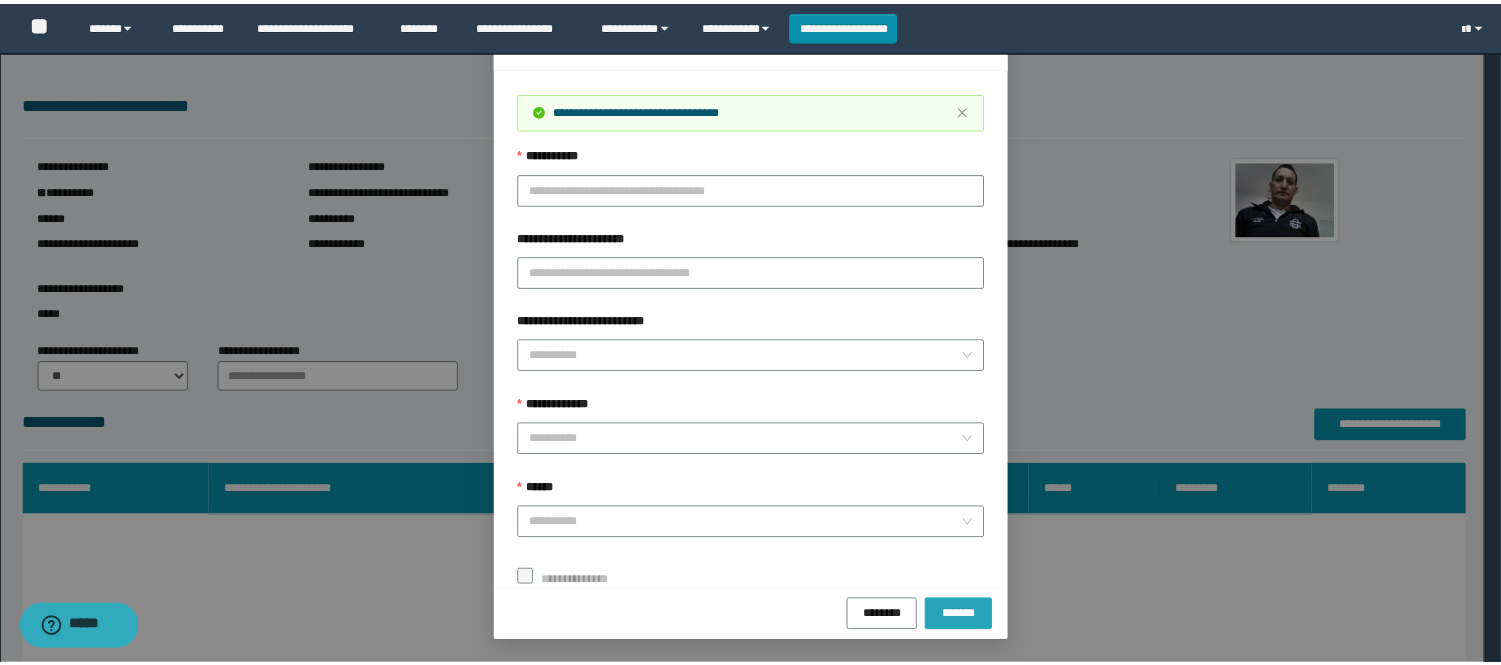 scroll, scrollTop: 41, scrollLeft: 0, axis: vertical 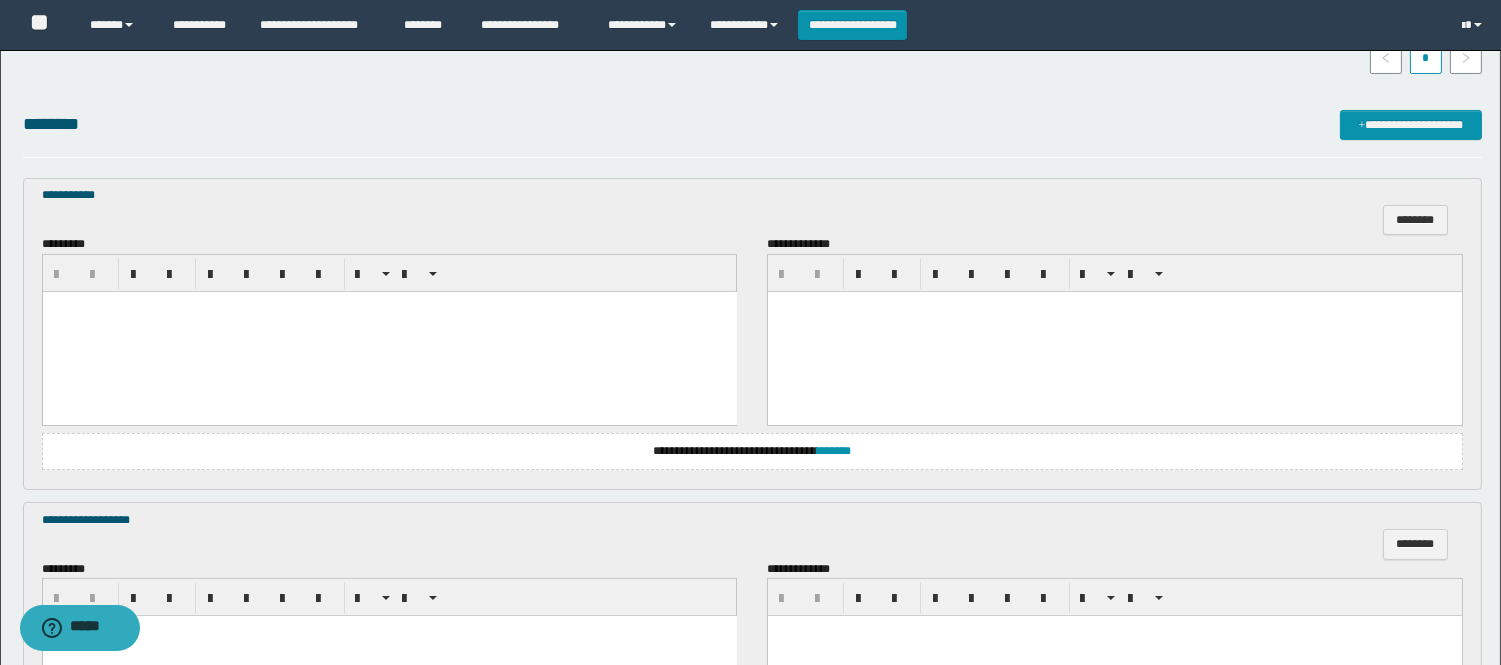 click at bounding box center (389, 331) 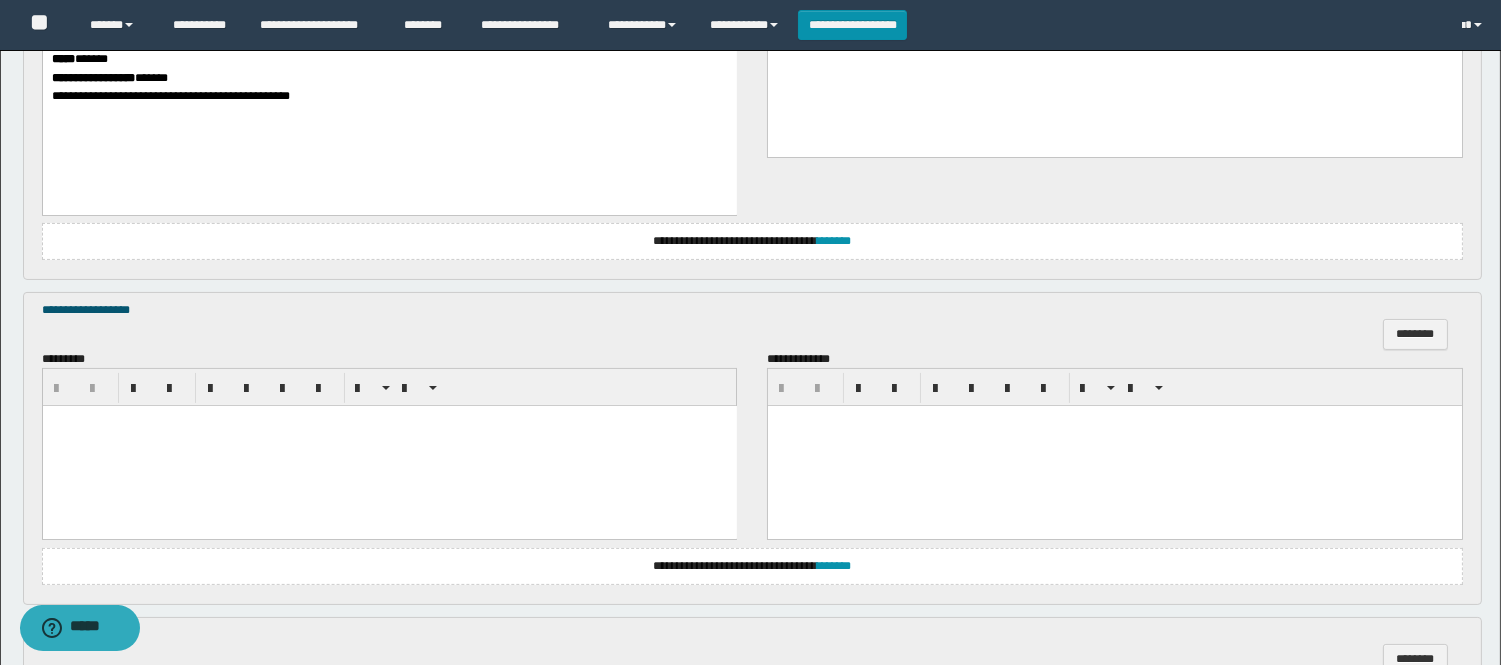 scroll, scrollTop: 888, scrollLeft: 0, axis: vertical 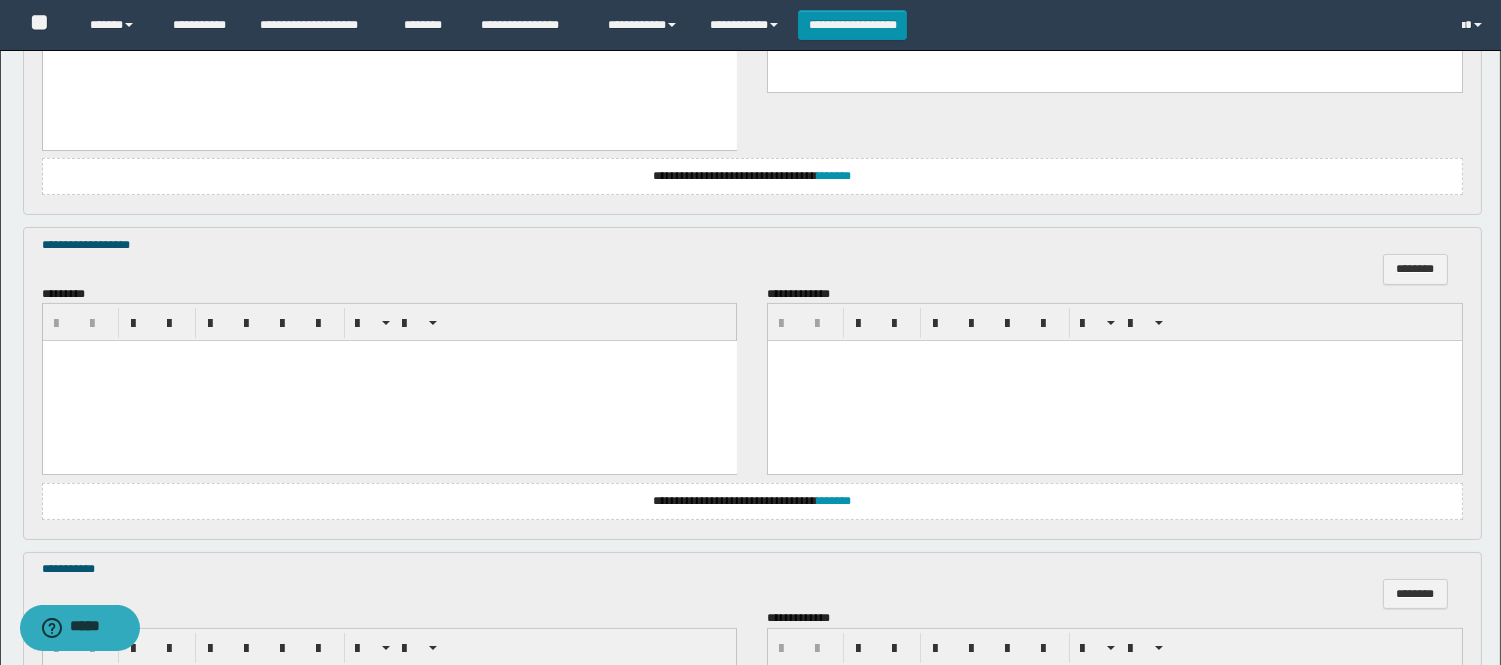 click at bounding box center (389, 381) 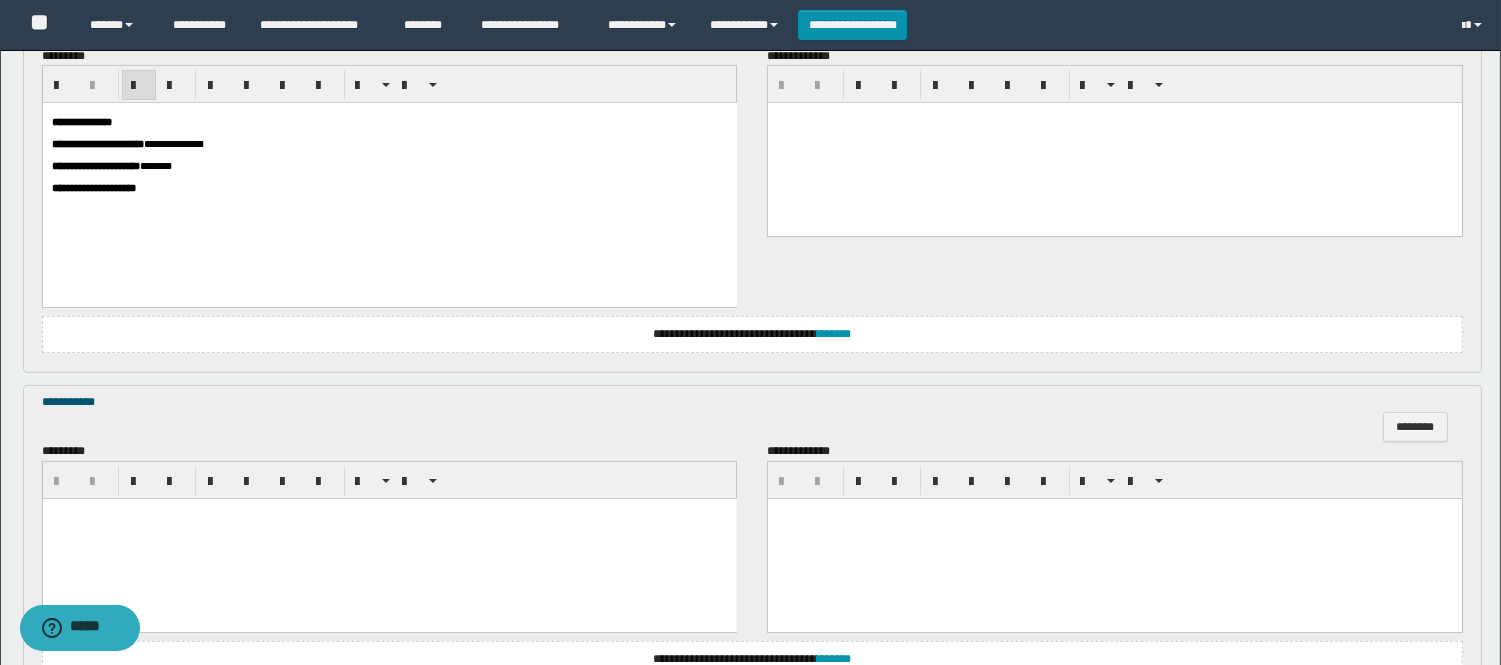 scroll, scrollTop: 1222, scrollLeft: 0, axis: vertical 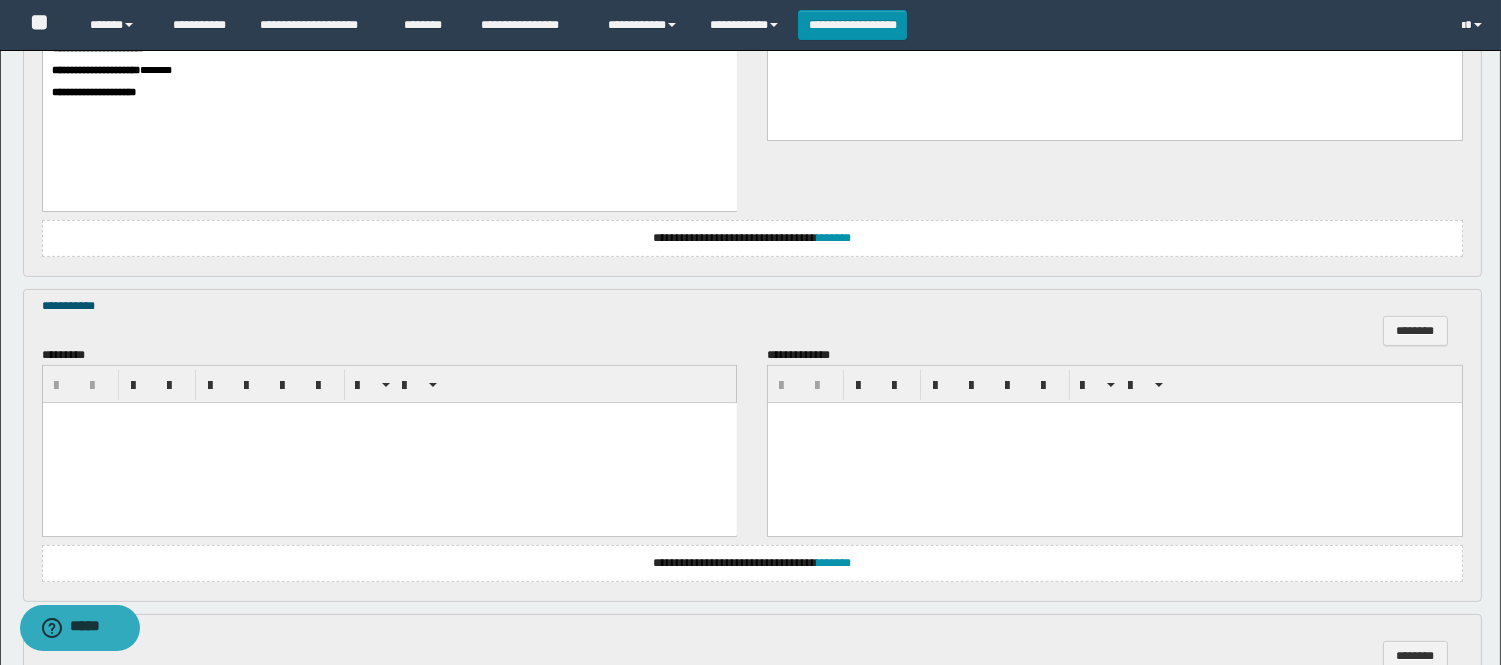 click at bounding box center (389, 443) 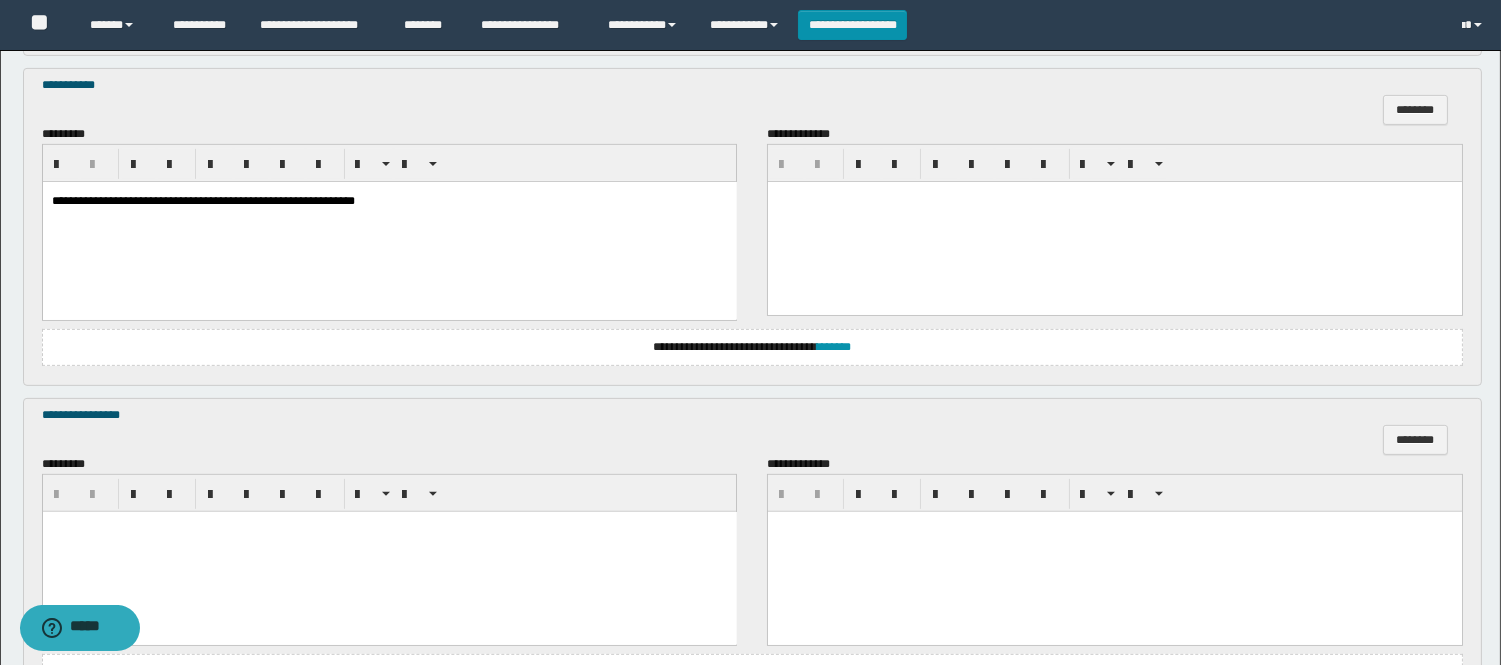 scroll, scrollTop: 1444, scrollLeft: 0, axis: vertical 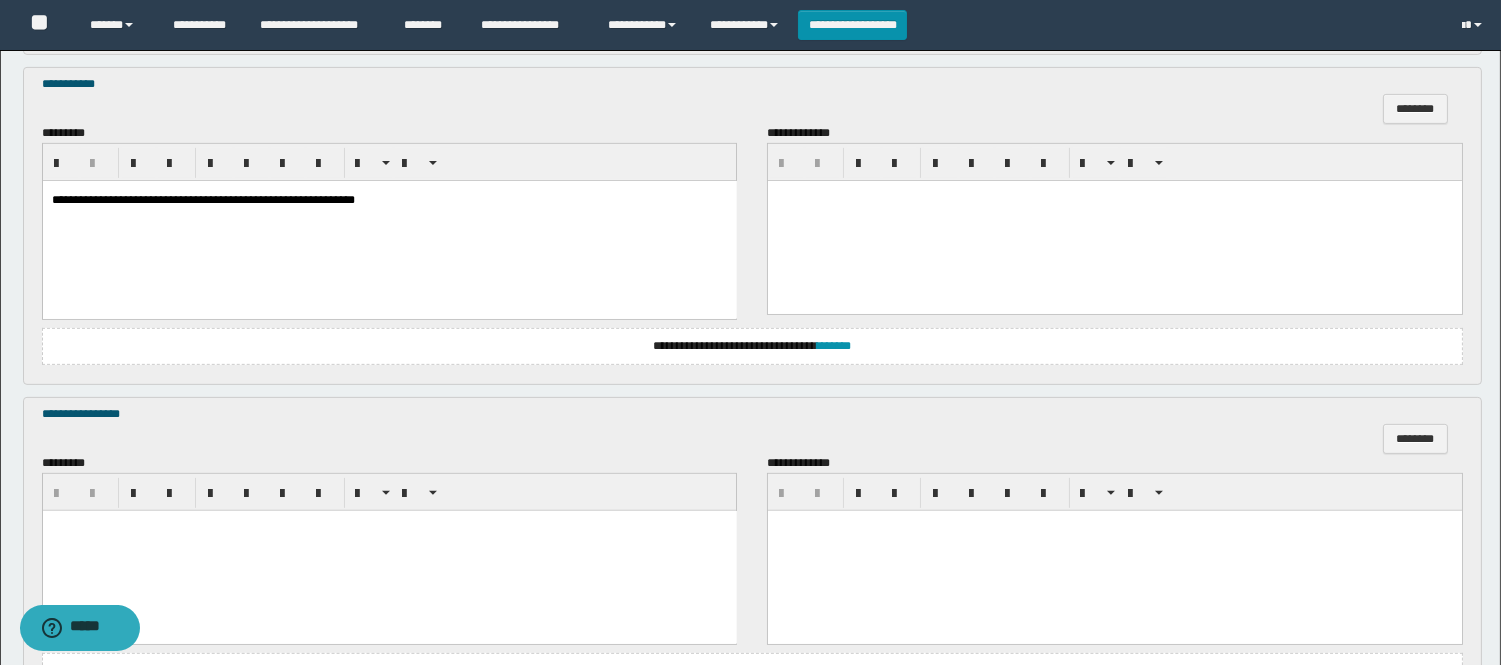click at bounding box center [389, 551] 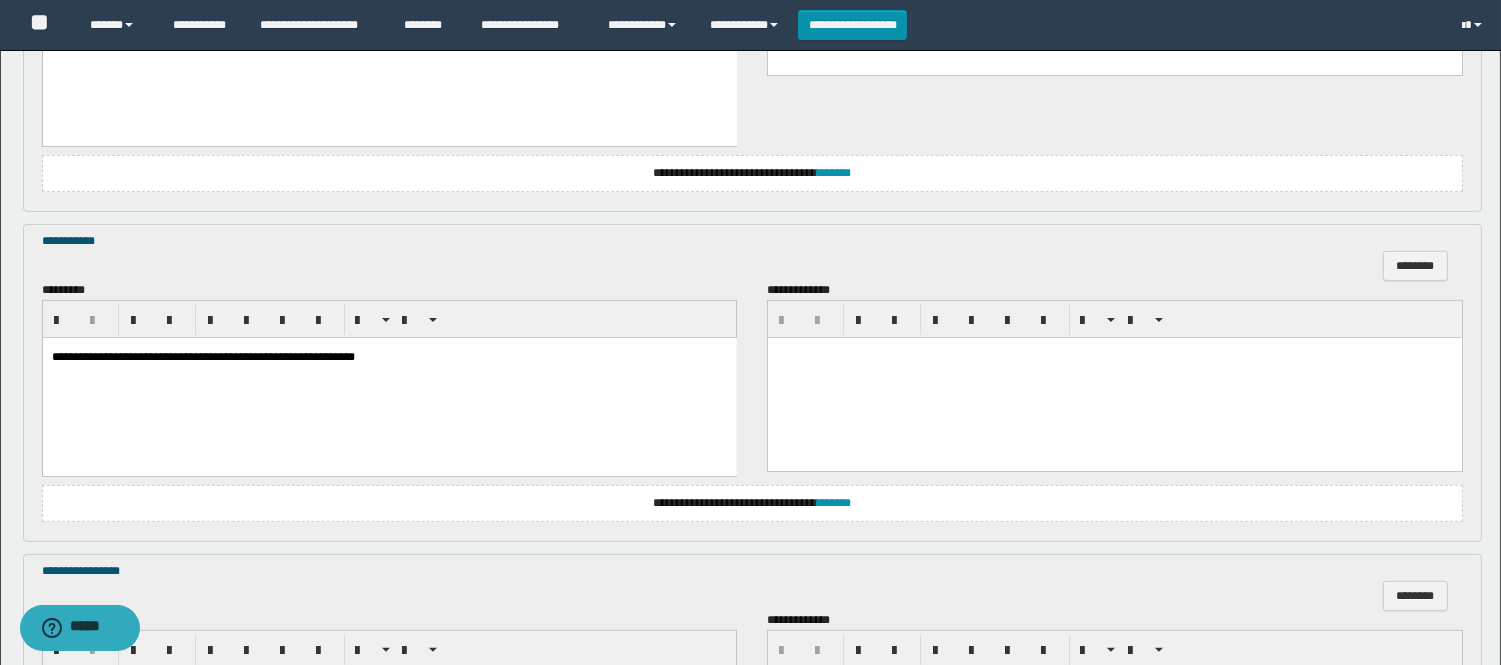 scroll, scrollTop: 1641, scrollLeft: 0, axis: vertical 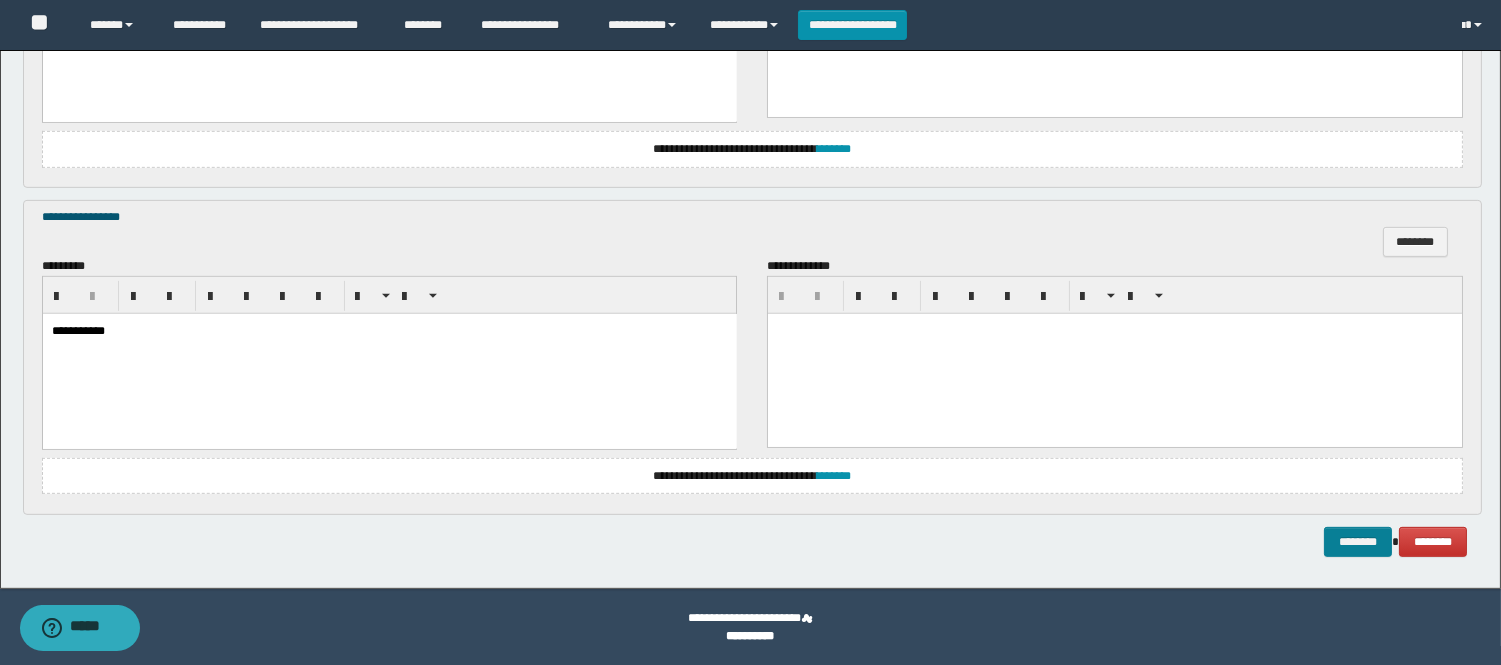 click on "********" at bounding box center (1358, 542) 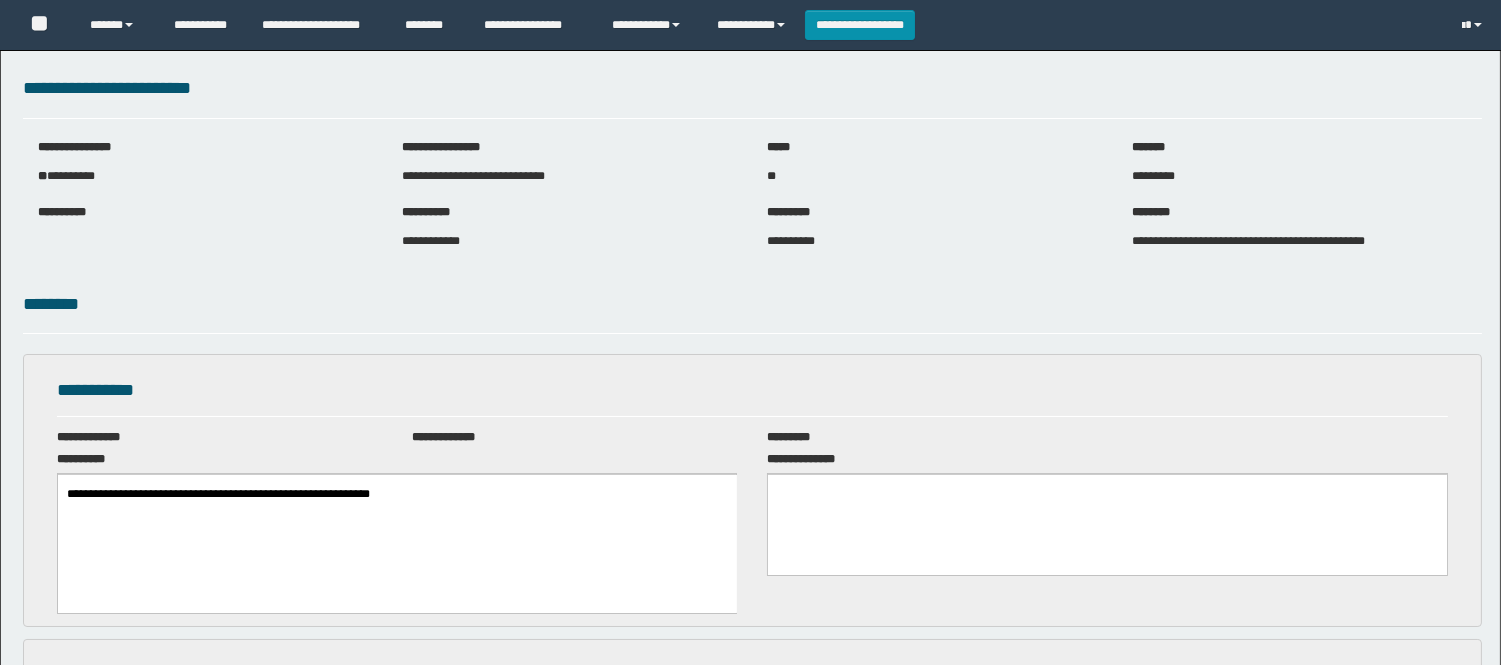 scroll, scrollTop: 0, scrollLeft: 0, axis: both 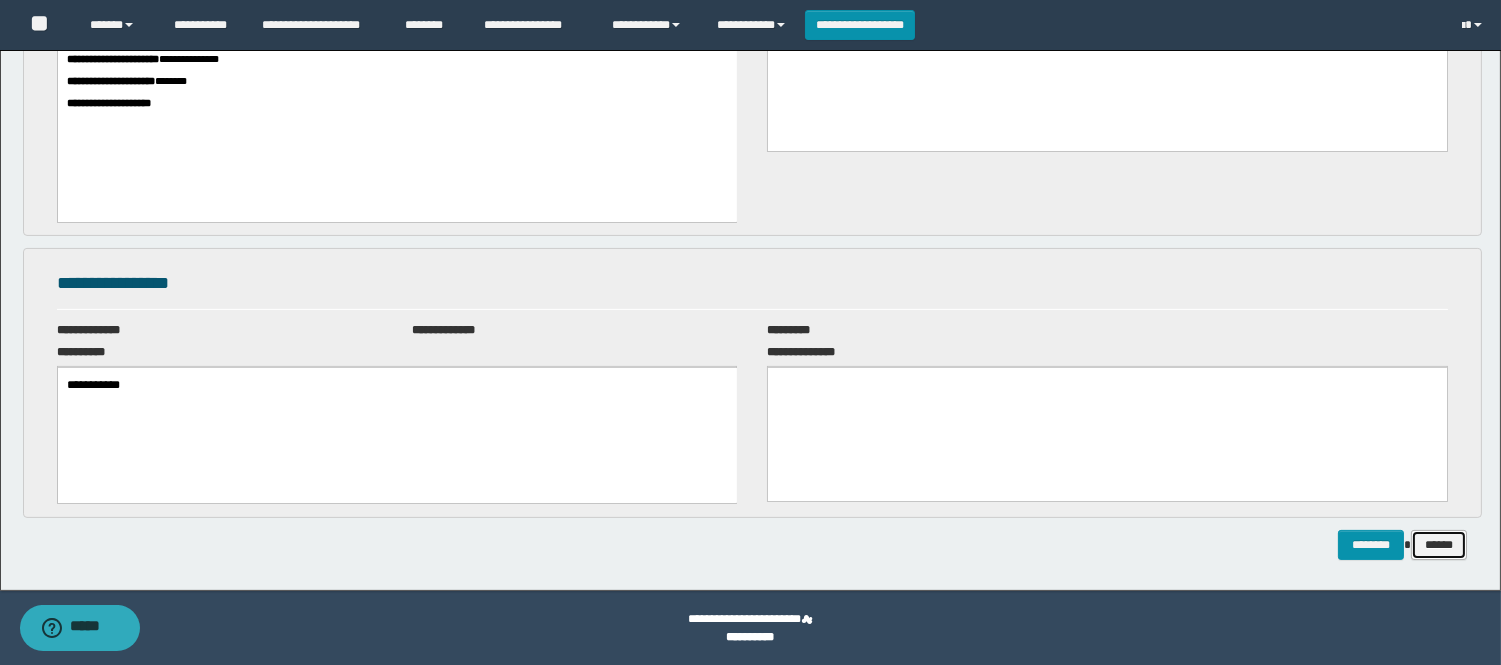 click on "******" at bounding box center [1439, 545] 